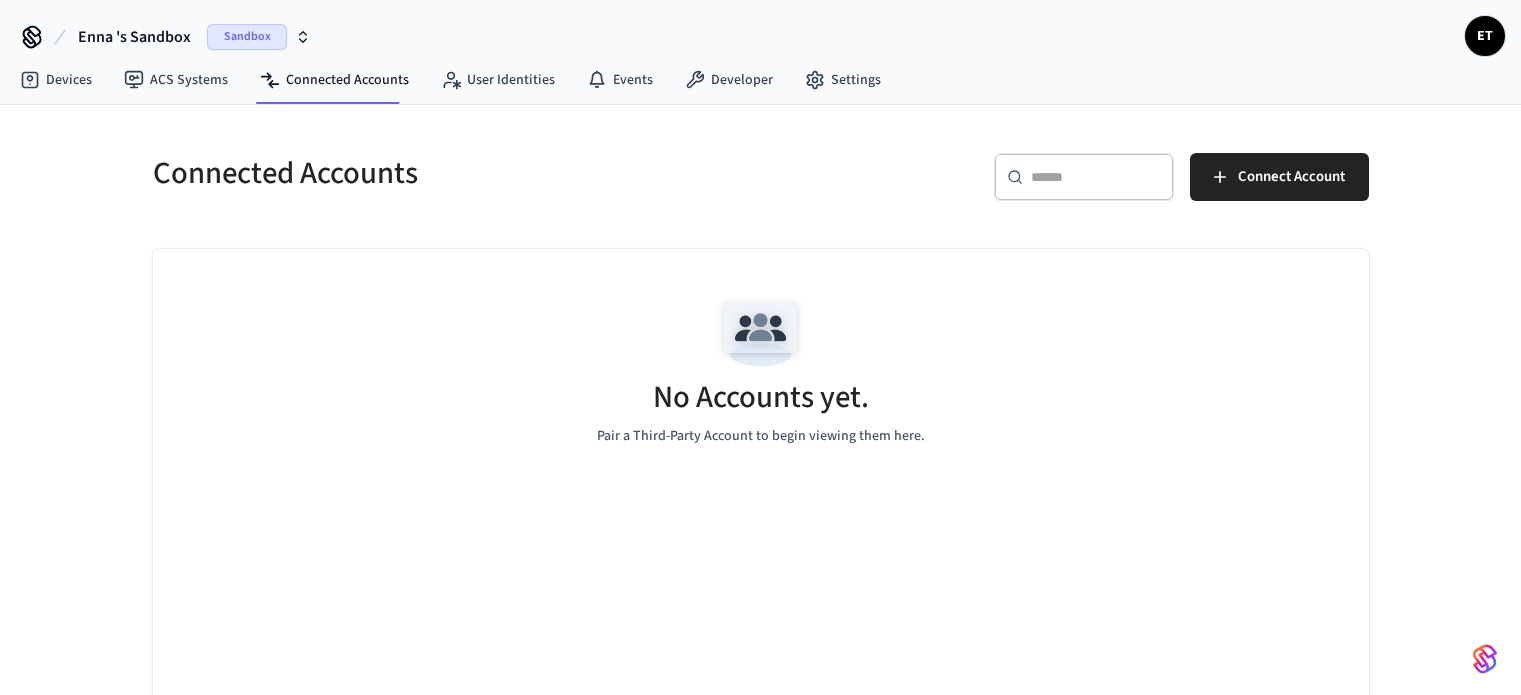 scroll, scrollTop: 0, scrollLeft: 0, axis: both 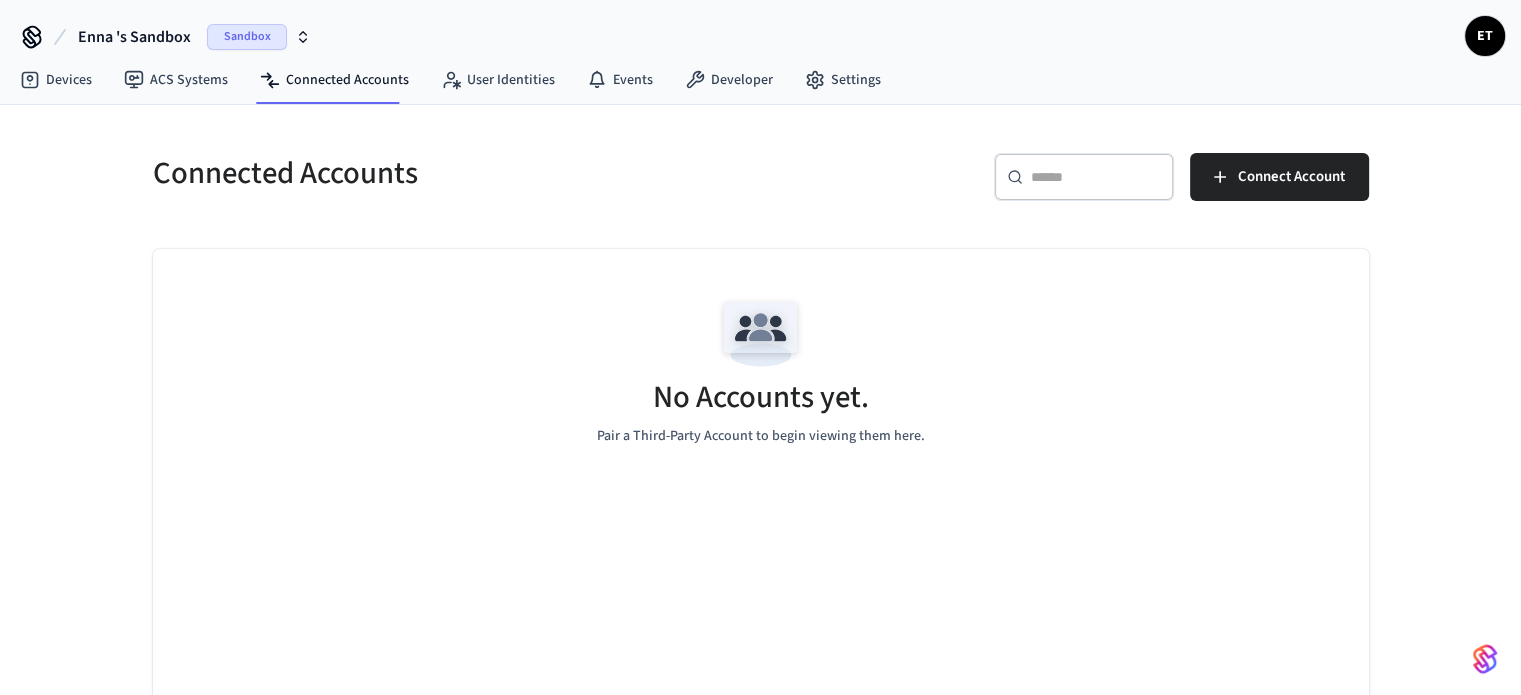 click on "Sandbox" at bounding box center [247, 37] 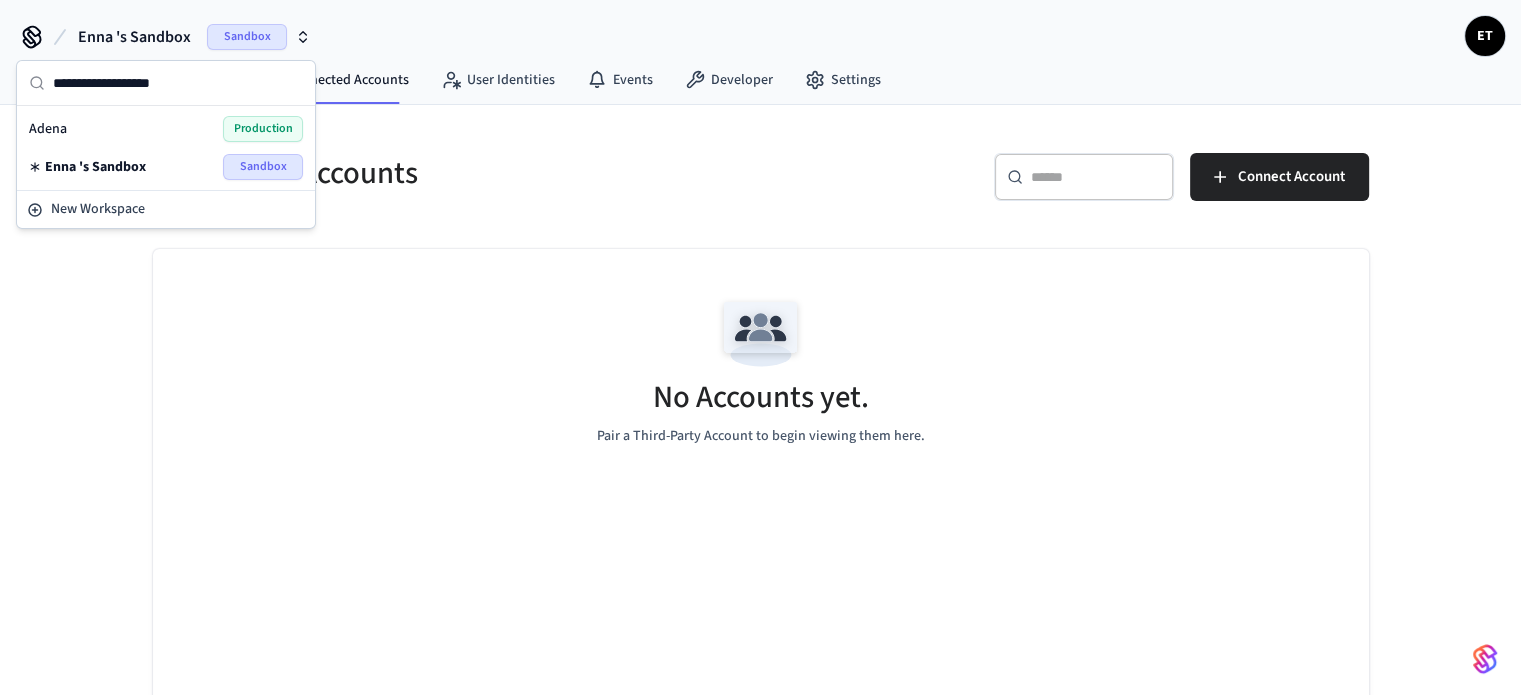 click on "Production" at bounding box center (263, 129) 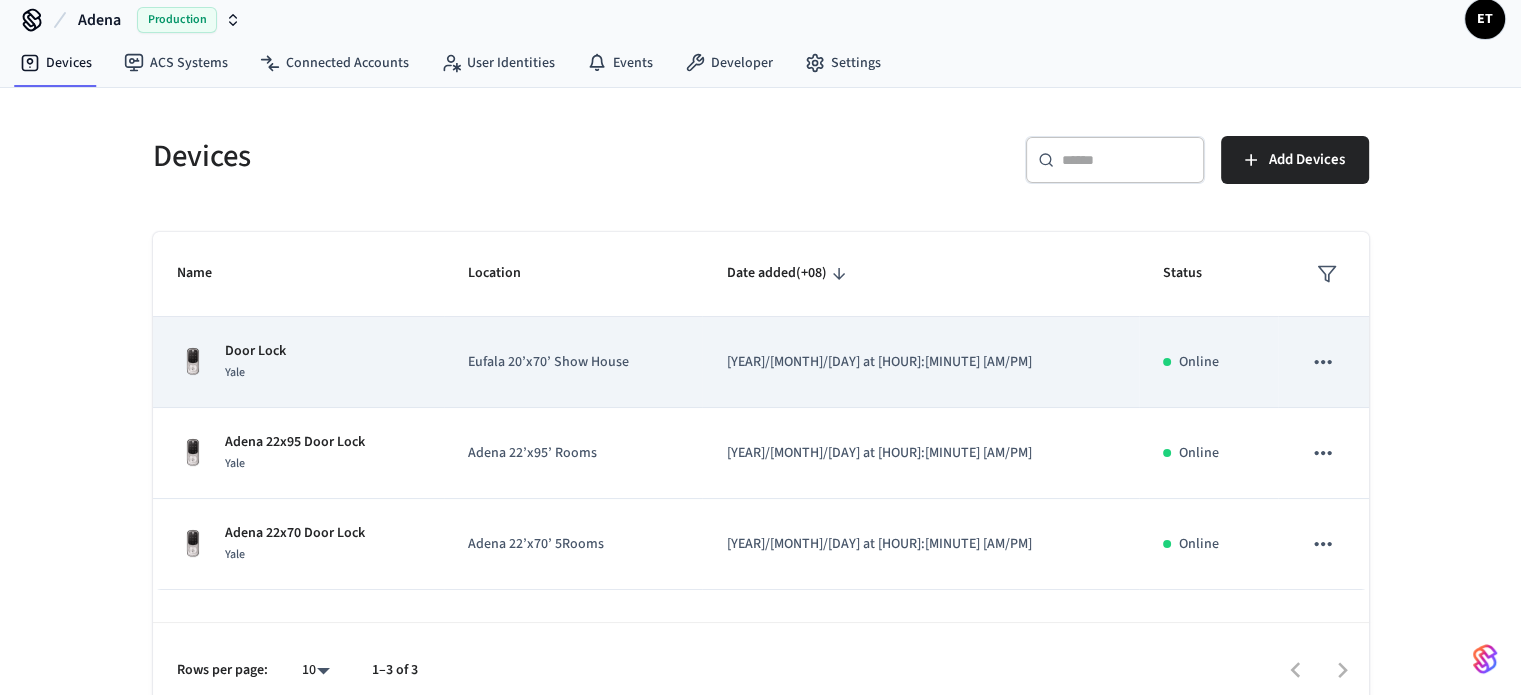 scroll, scrollTop: 40, scrollLeft: 0, axis: vertical 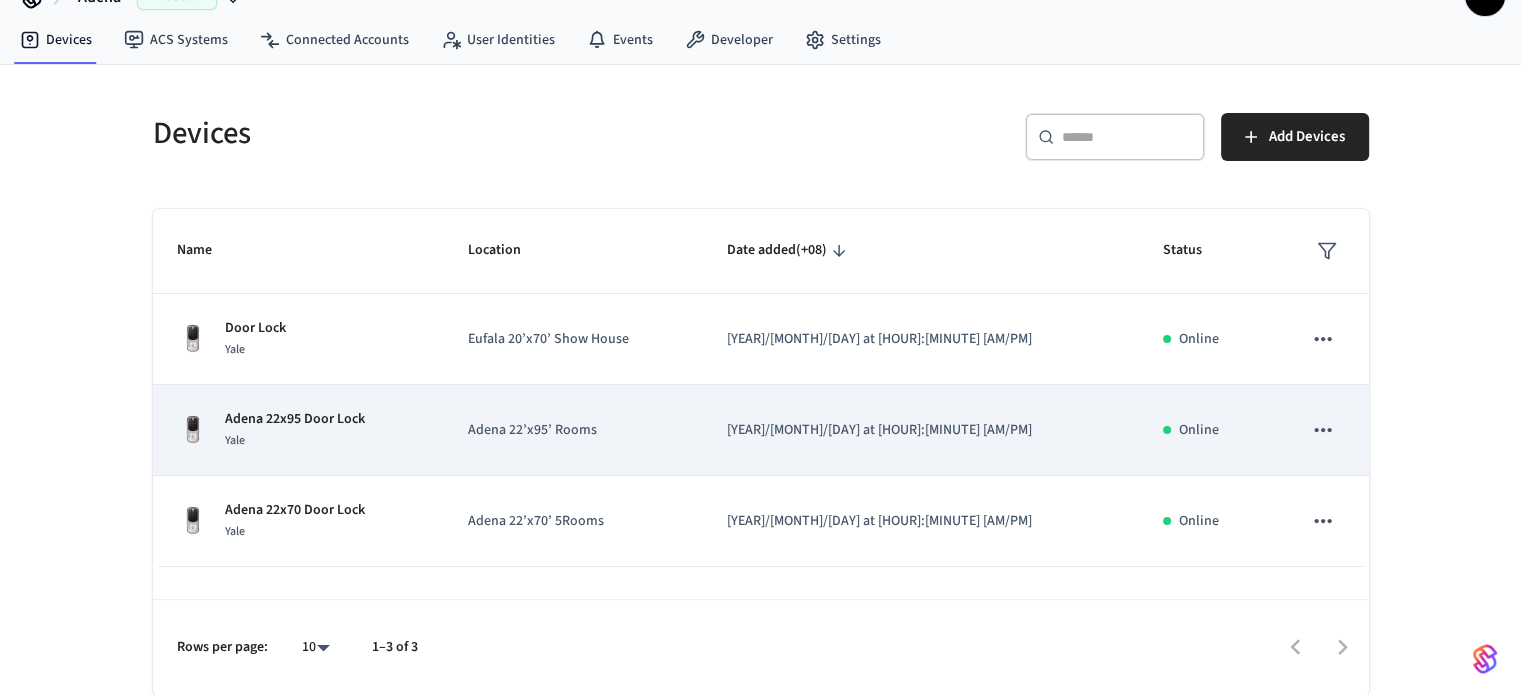 click on "Adena 22’x95’ Rooms" at bounding box center (573, 430) 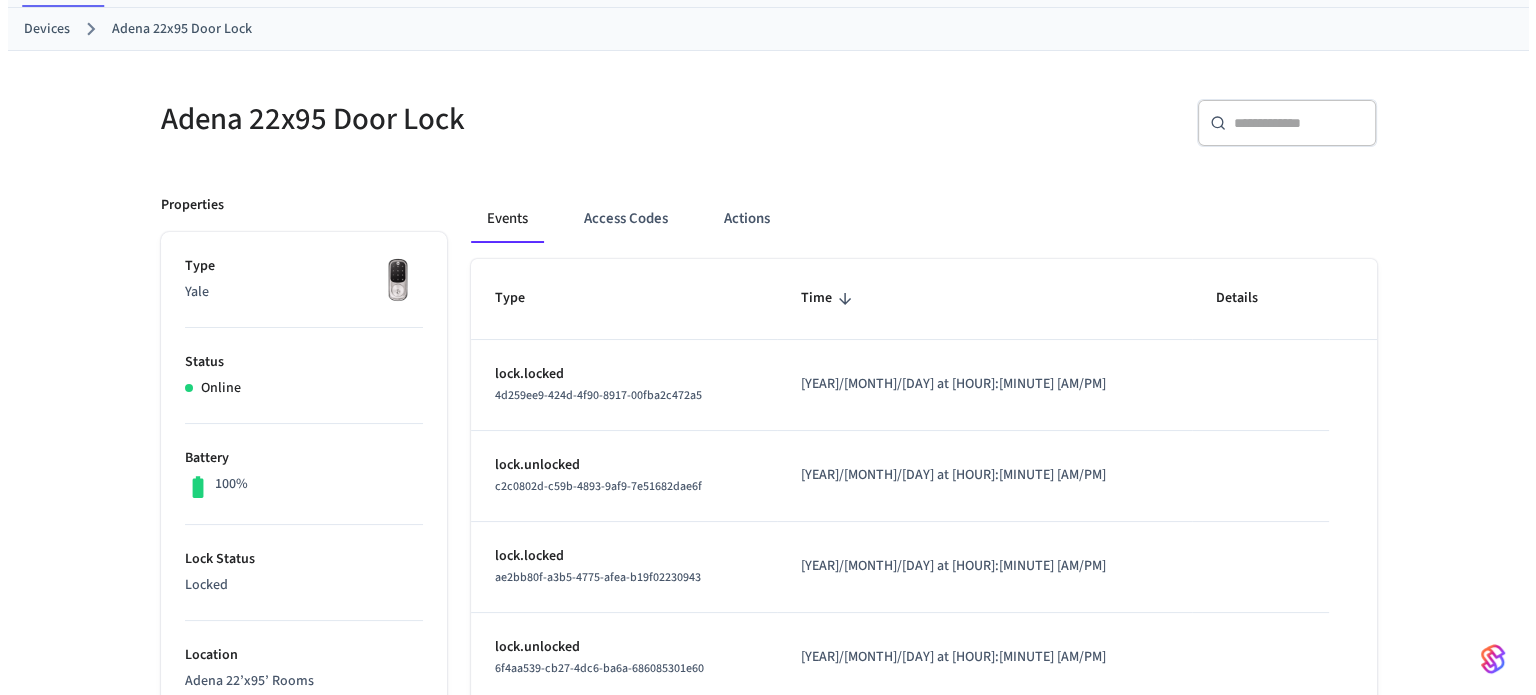 scroll, scrollTop: 100, scrollLeft: 0, axis: vertical 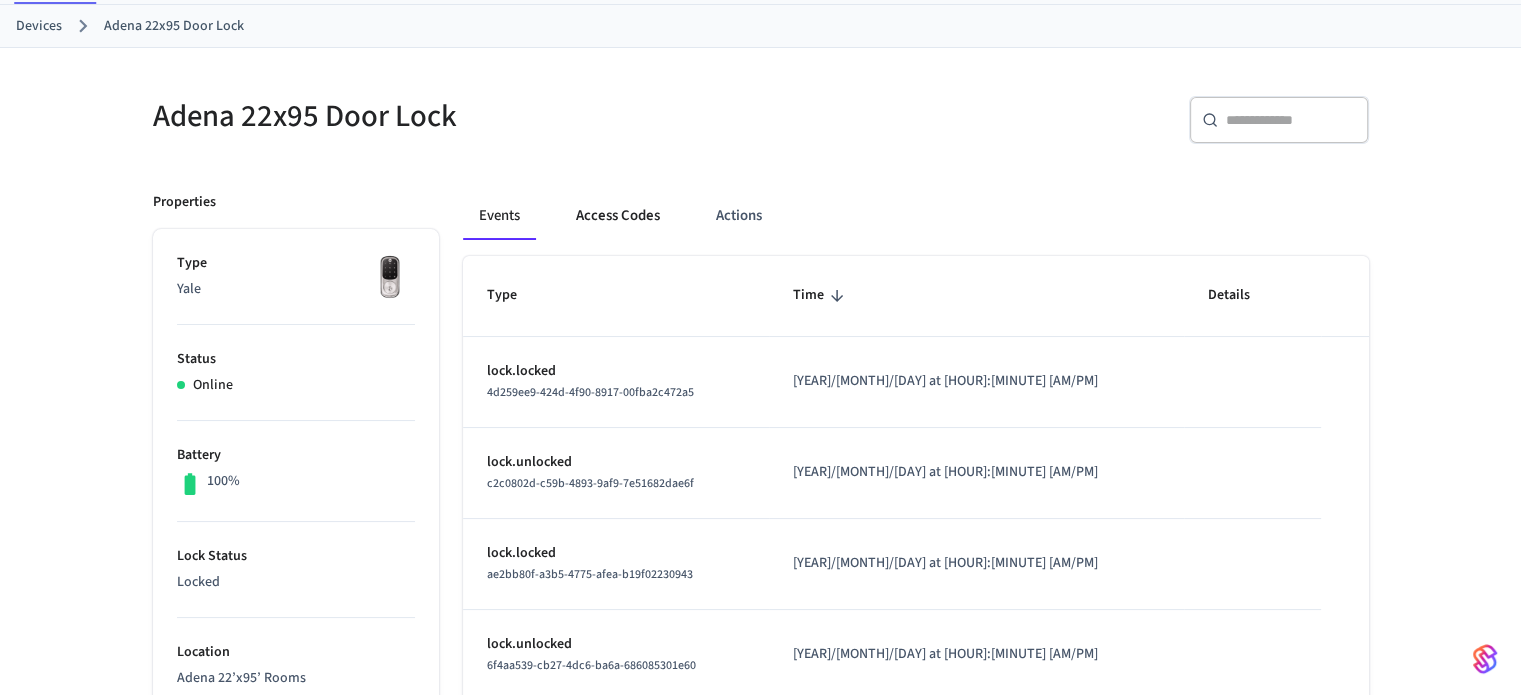 click on "Access Codes" at bounding box center (618, 216) 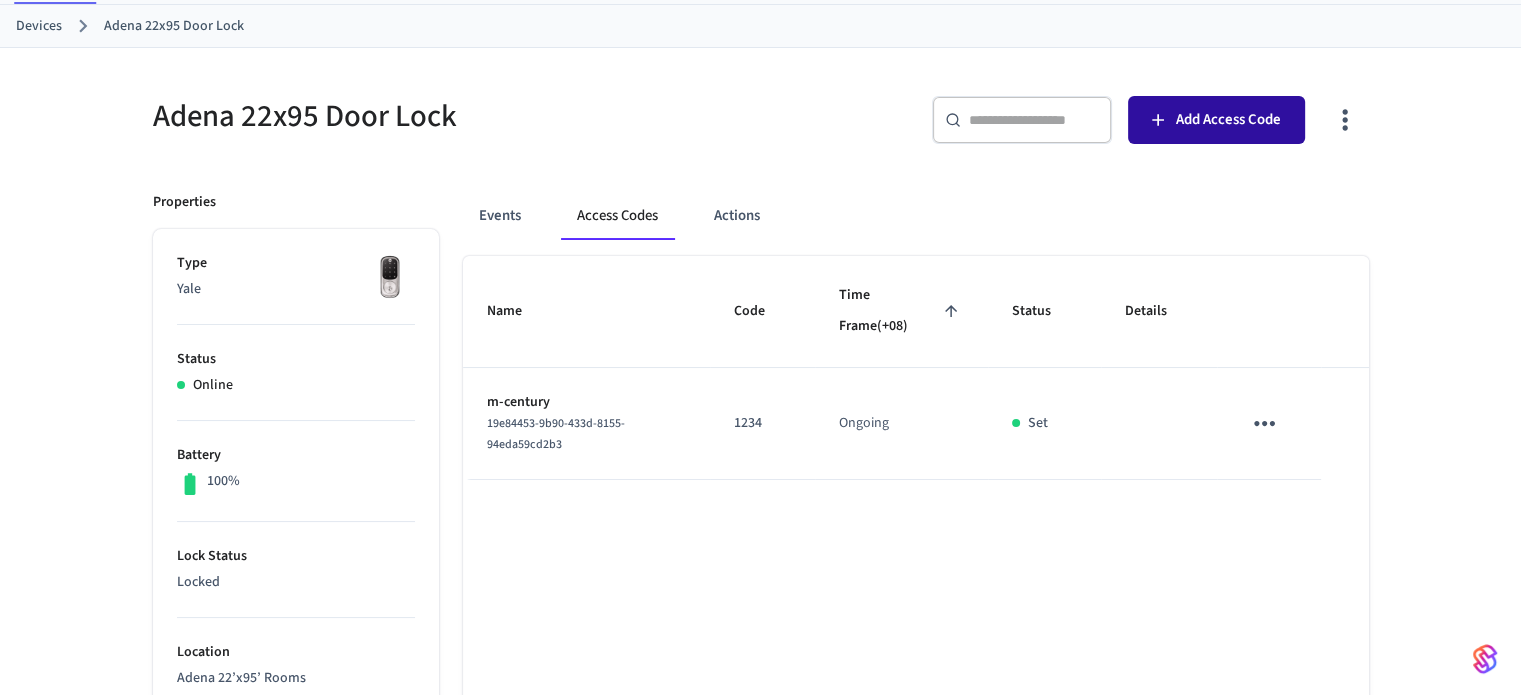 click on "Add Access Code" at bounding box center [1228, 120] 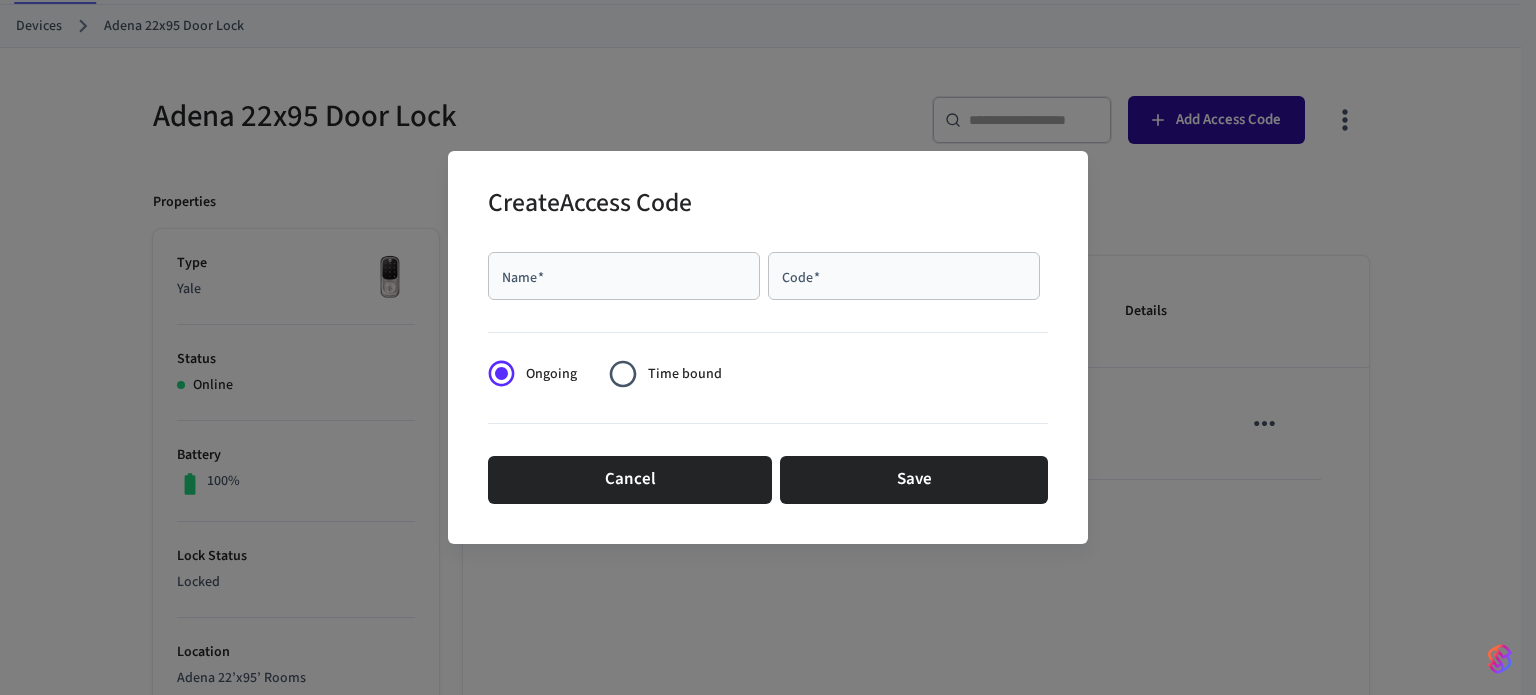 click on "Create  Access Code Name   * Name   * Code   * Code   * Ongoing Time bound Cancel Save" at bounding box center [768, 347] 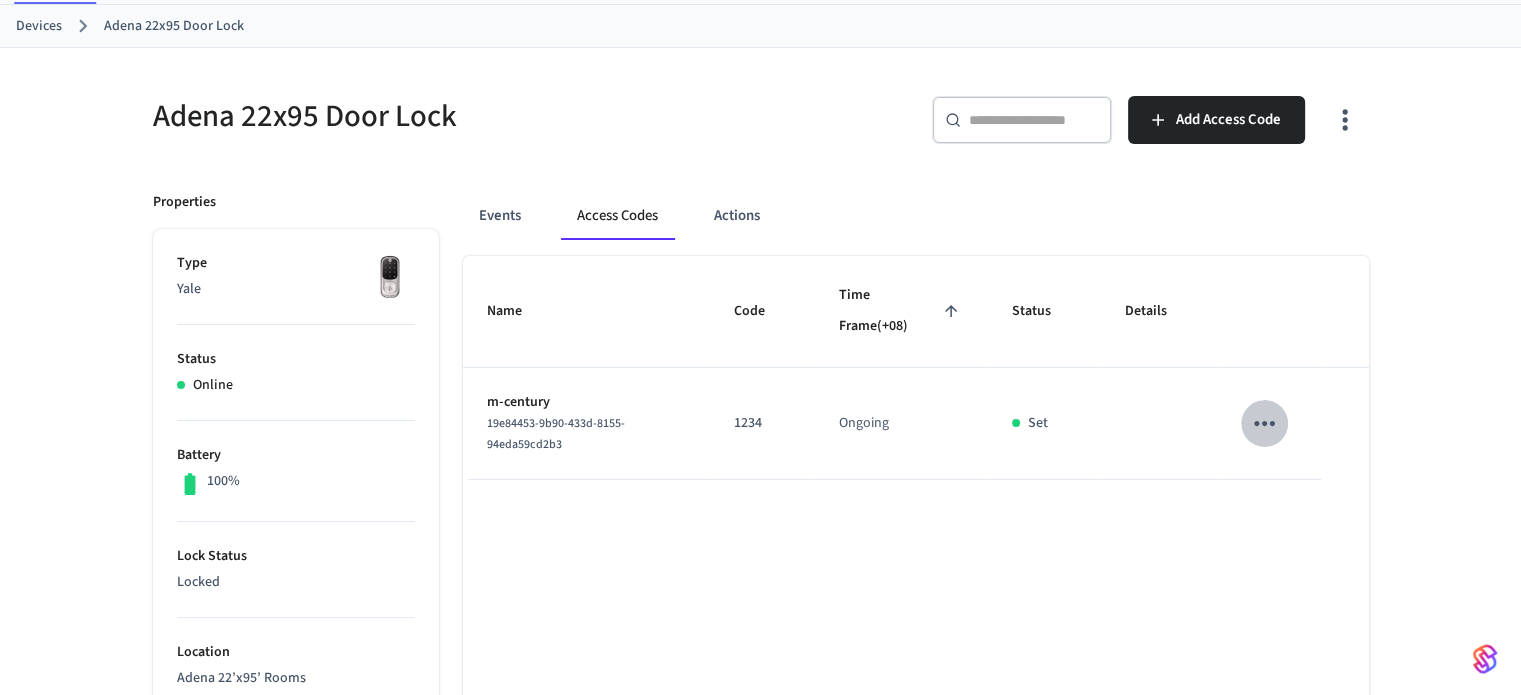 click 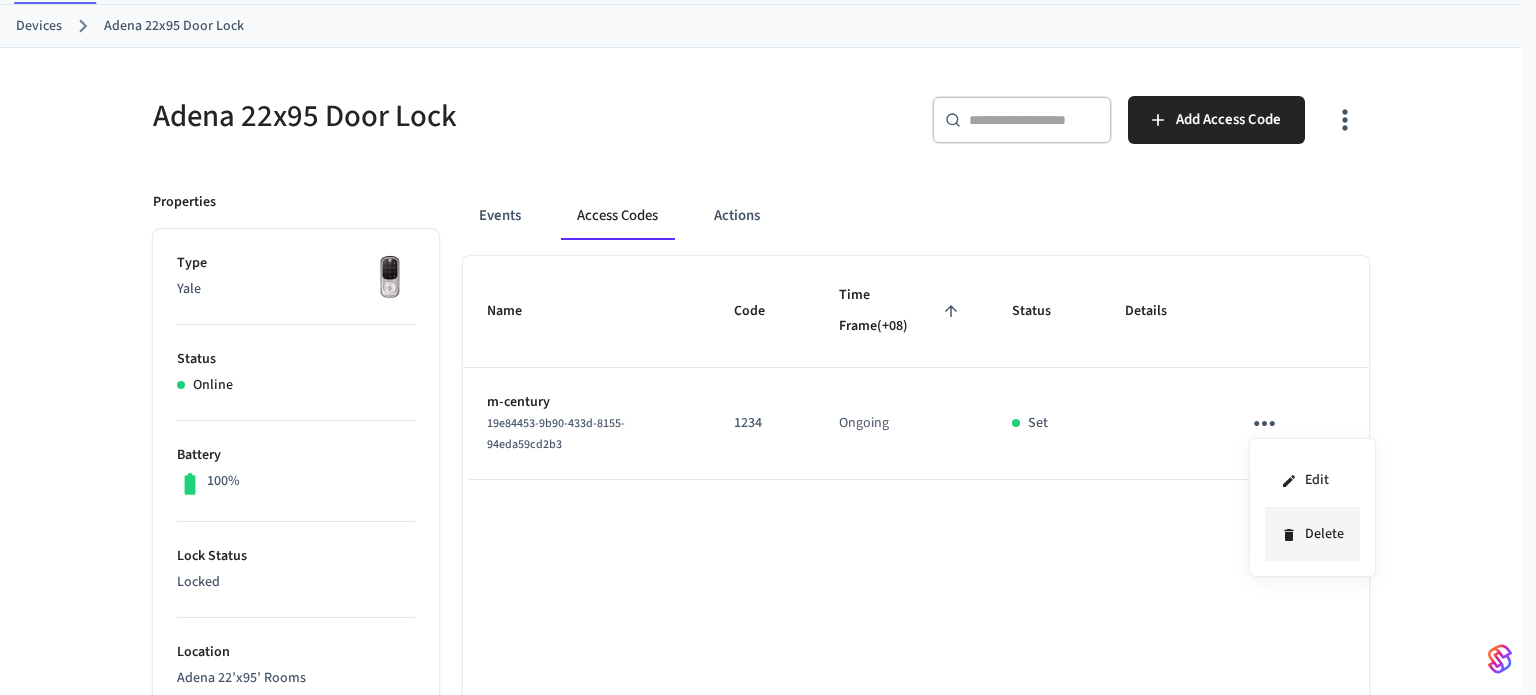 click 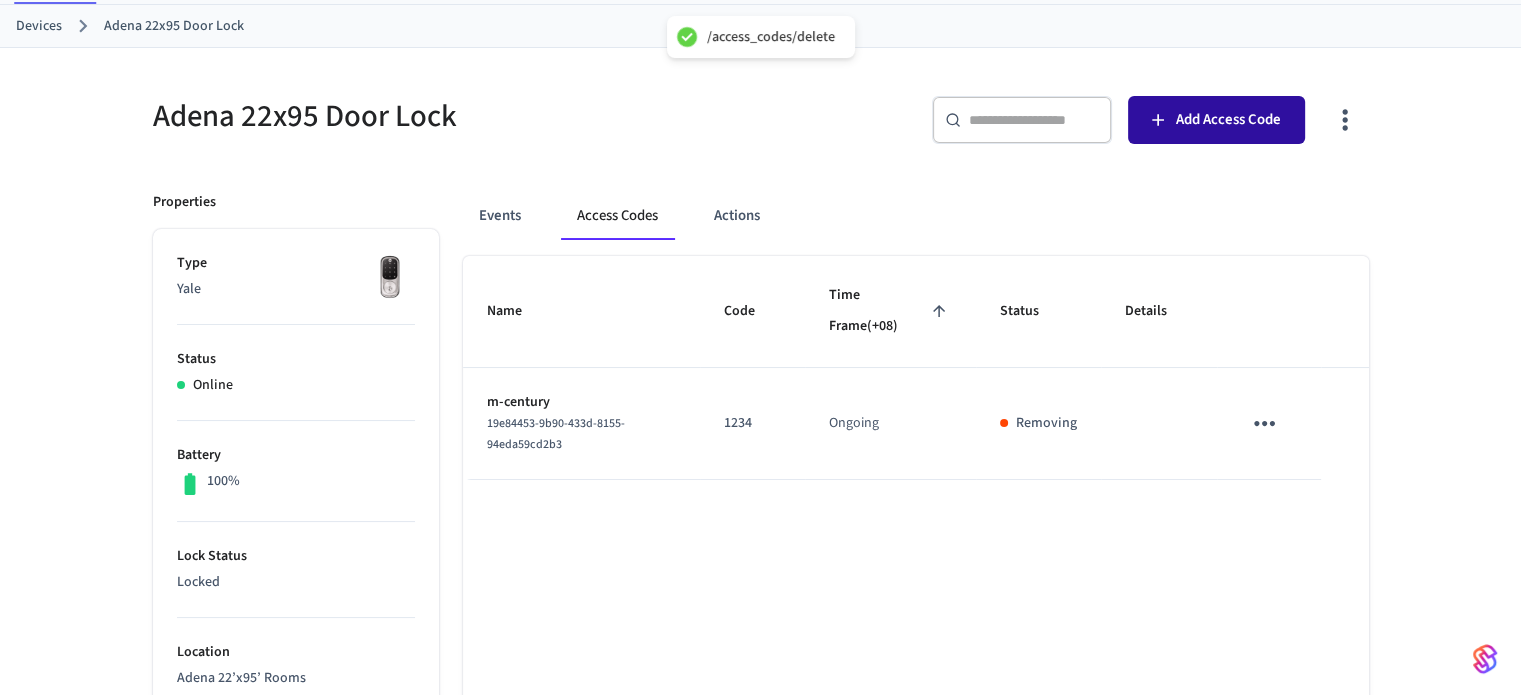 click on "Add Access Code" at bounding box center [1228, 120] 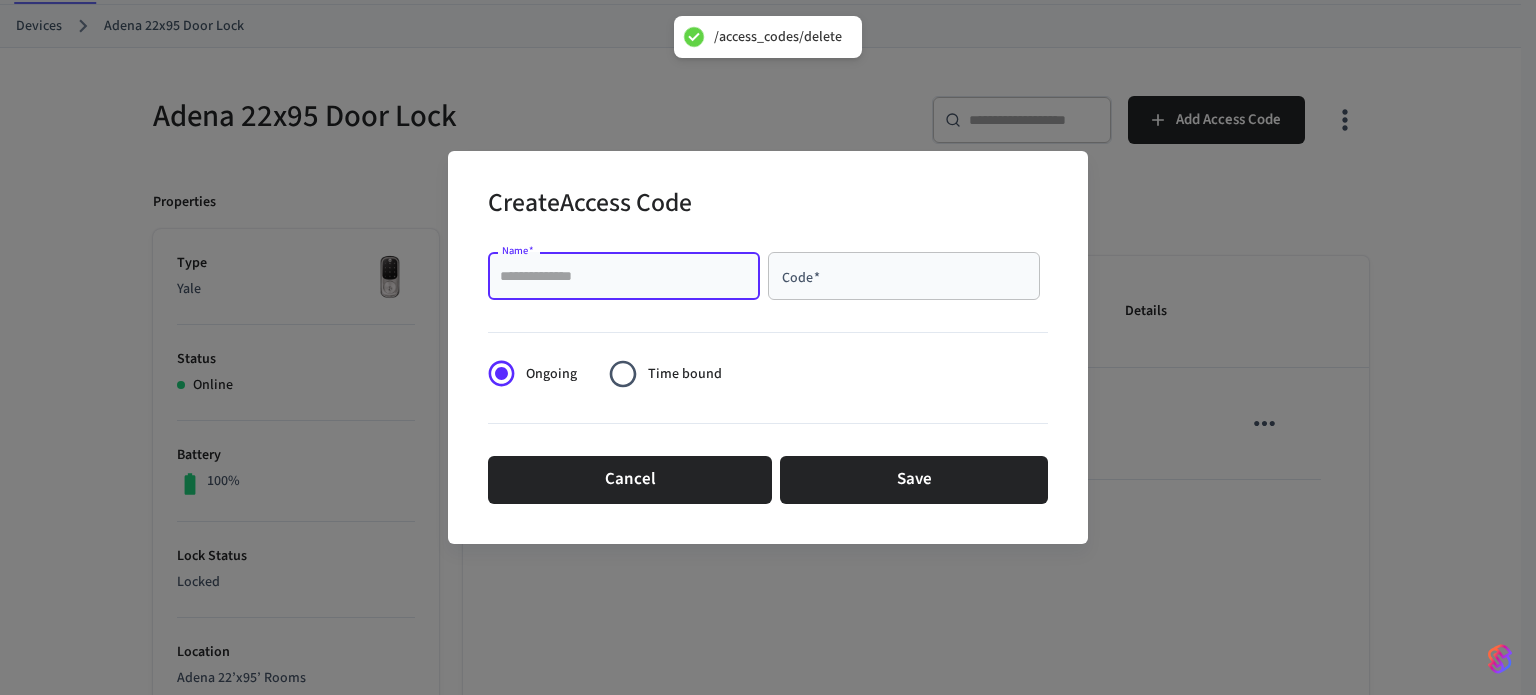 click on "Name   *" at bounding box center [624, 276] 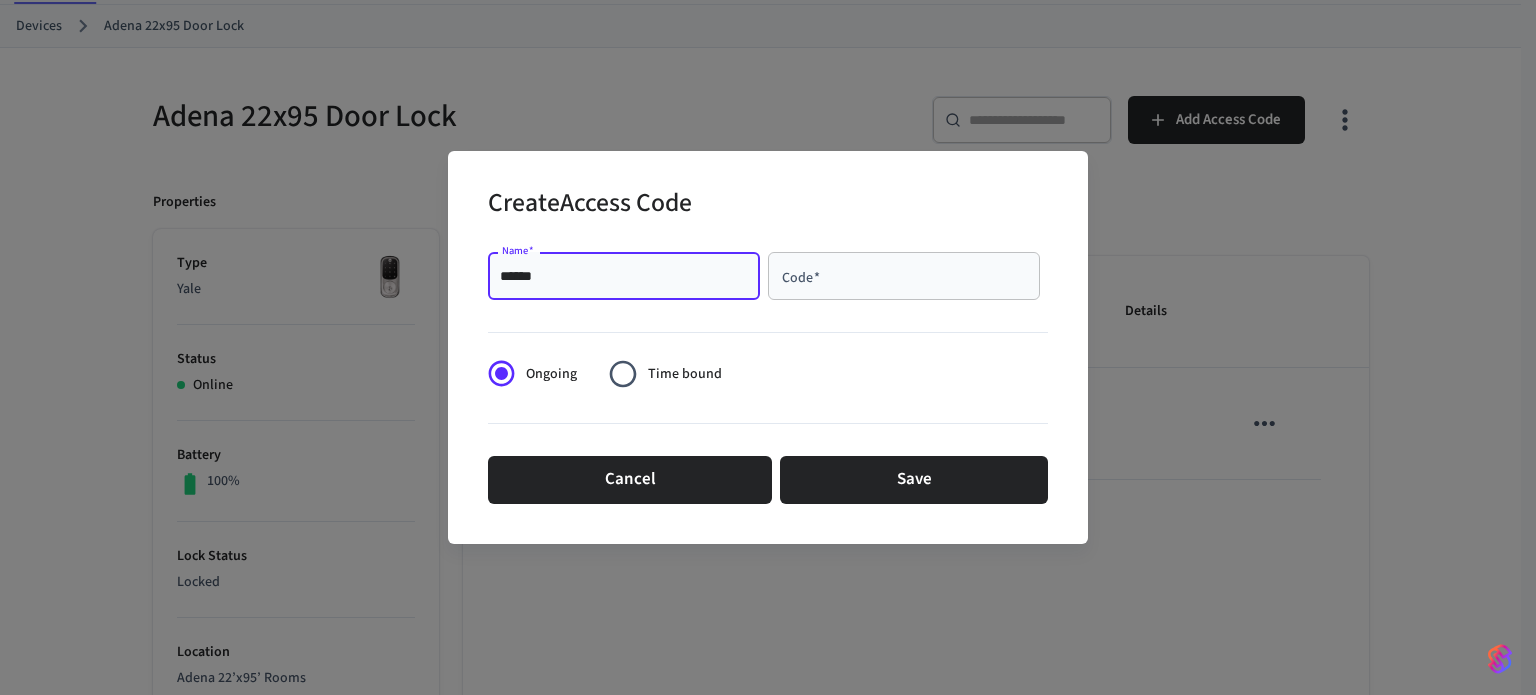 type on "******" 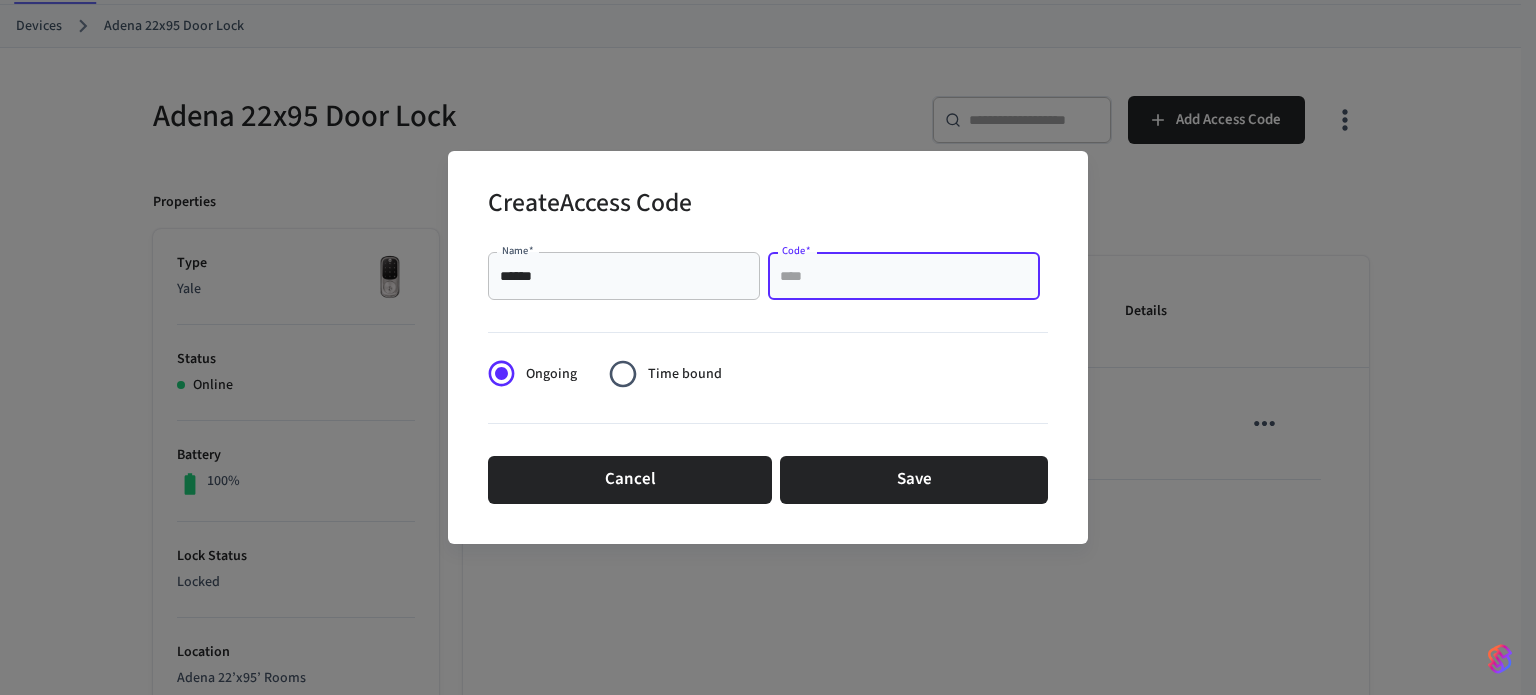 click on "Code   *" at bounding box center [904, 276] 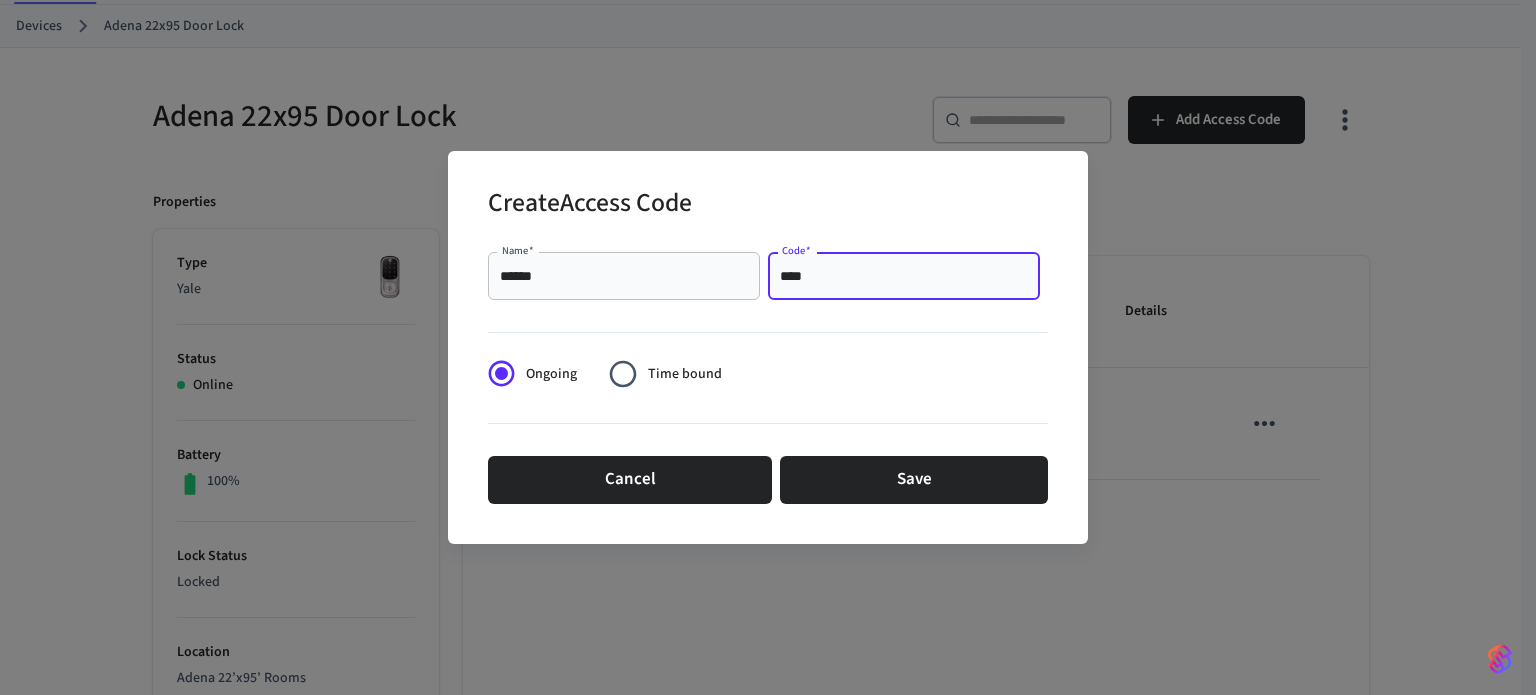 type on "****" 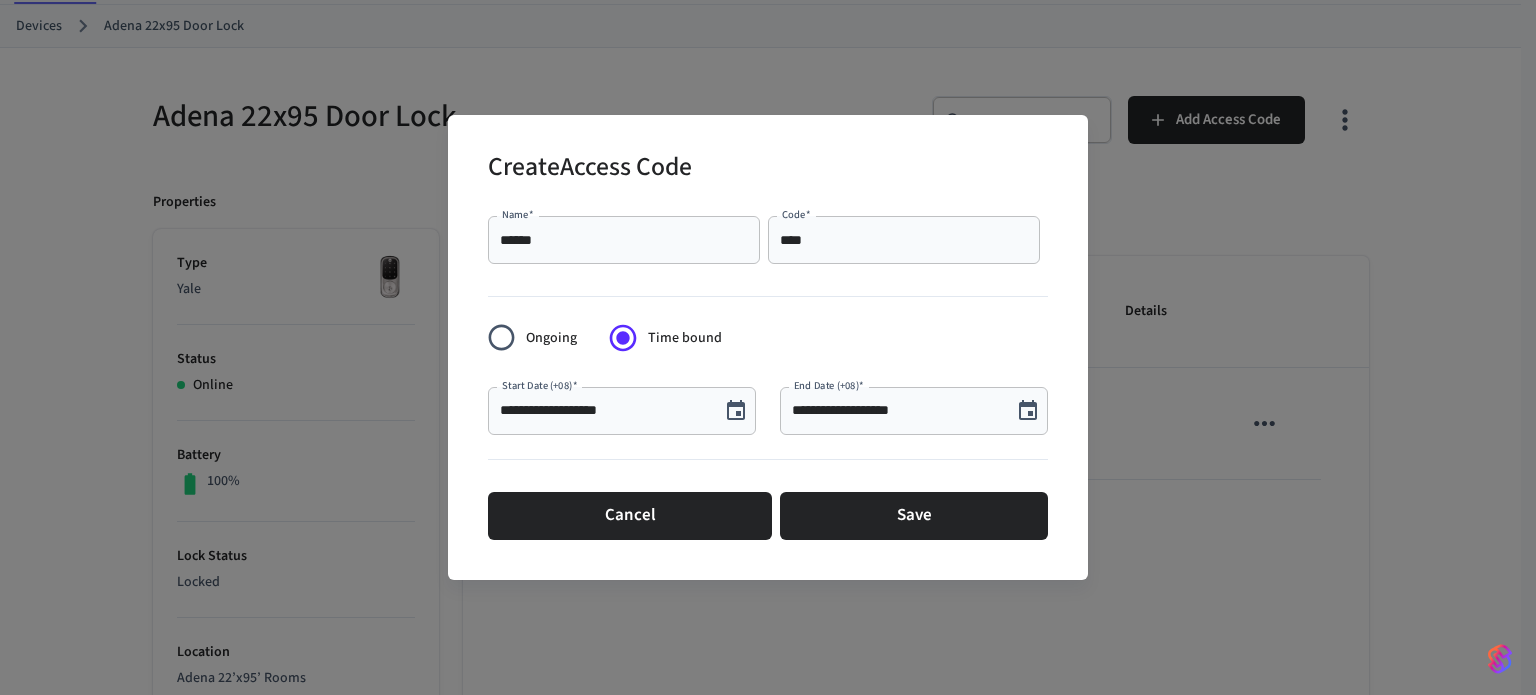 click on "**********" at bounding box center (622, 411) 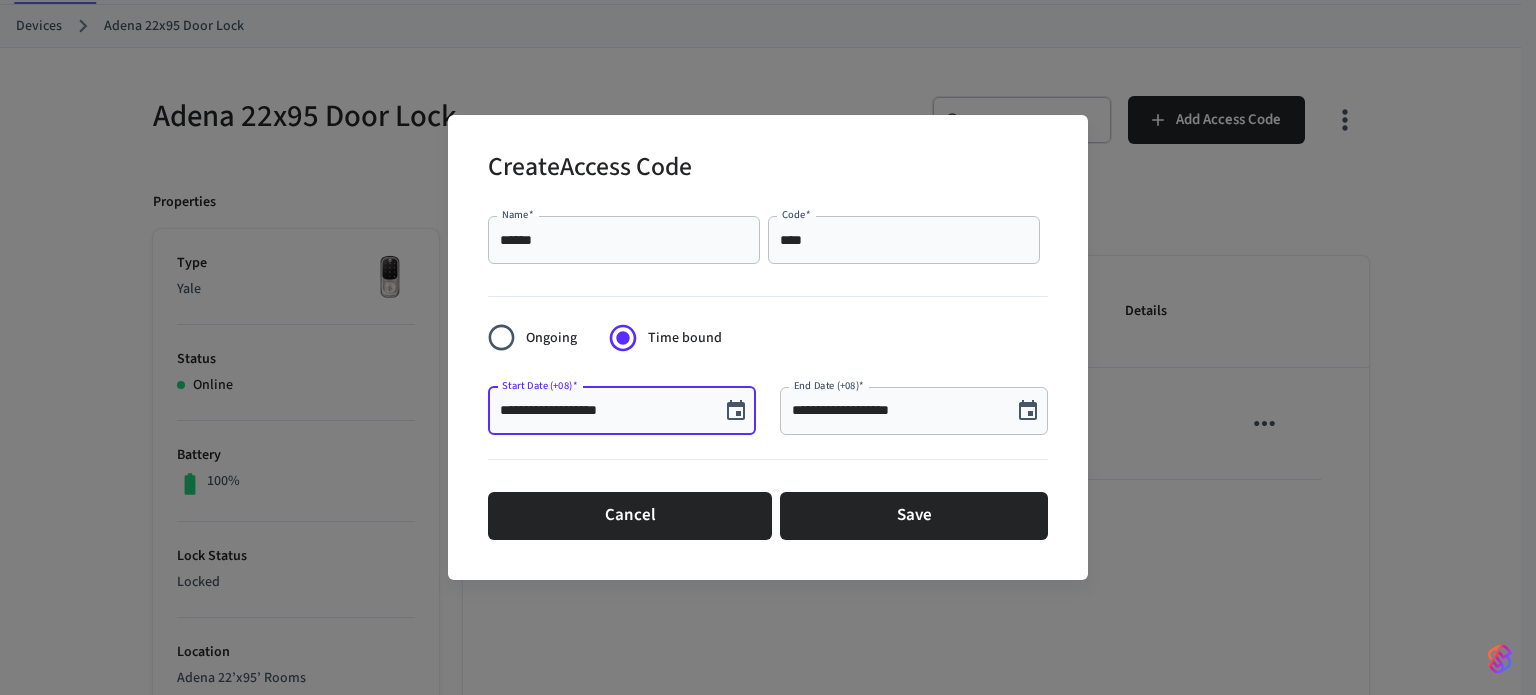 click 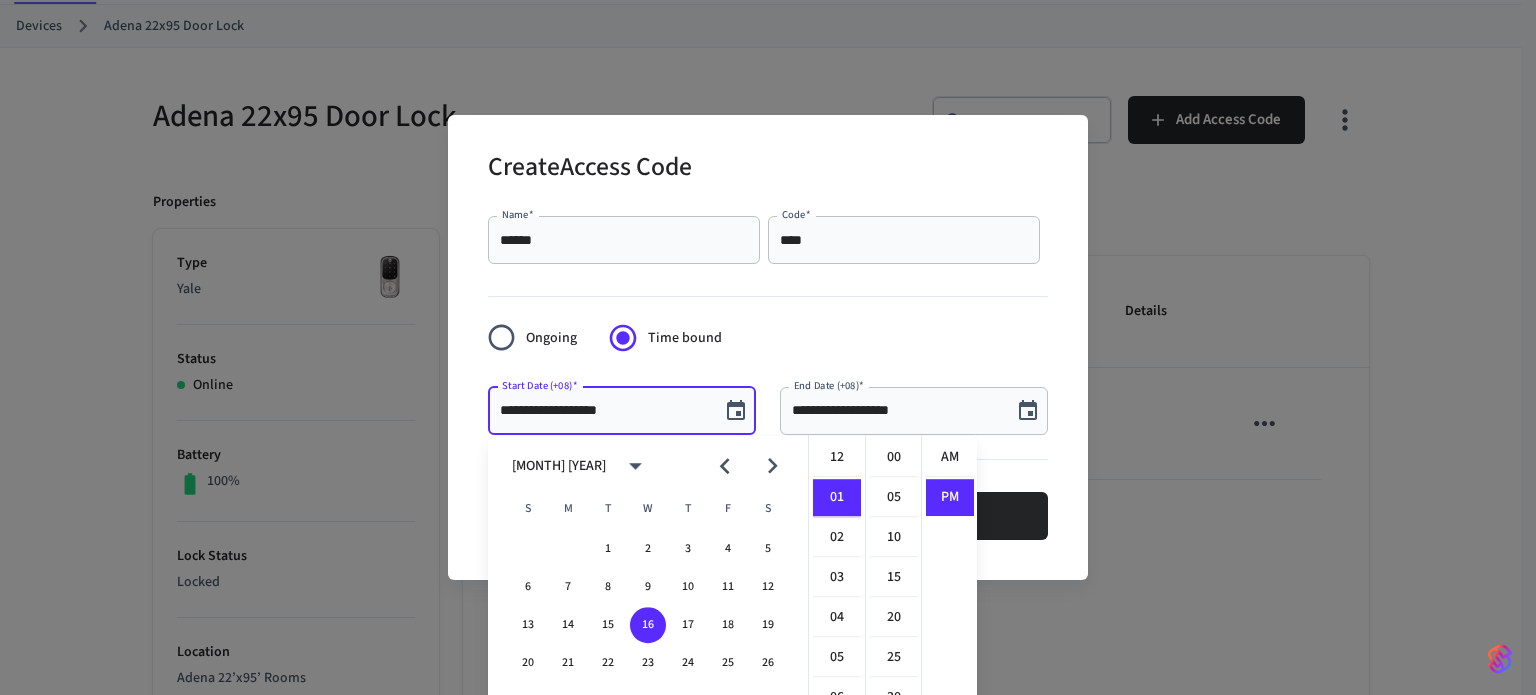 scroll, scrollTop: 40, scrollLeft: 0, axis: vertical 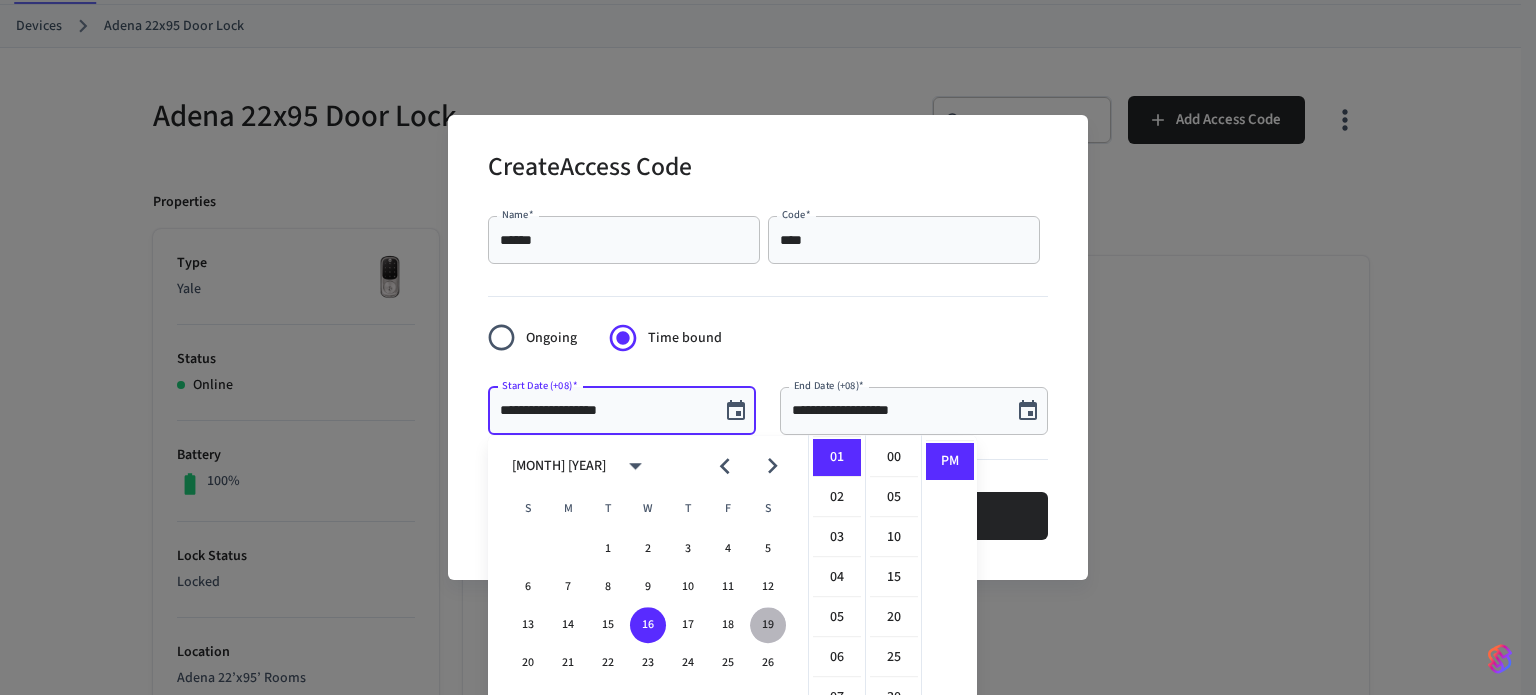 click on "19" at bounding box center [768, 625] 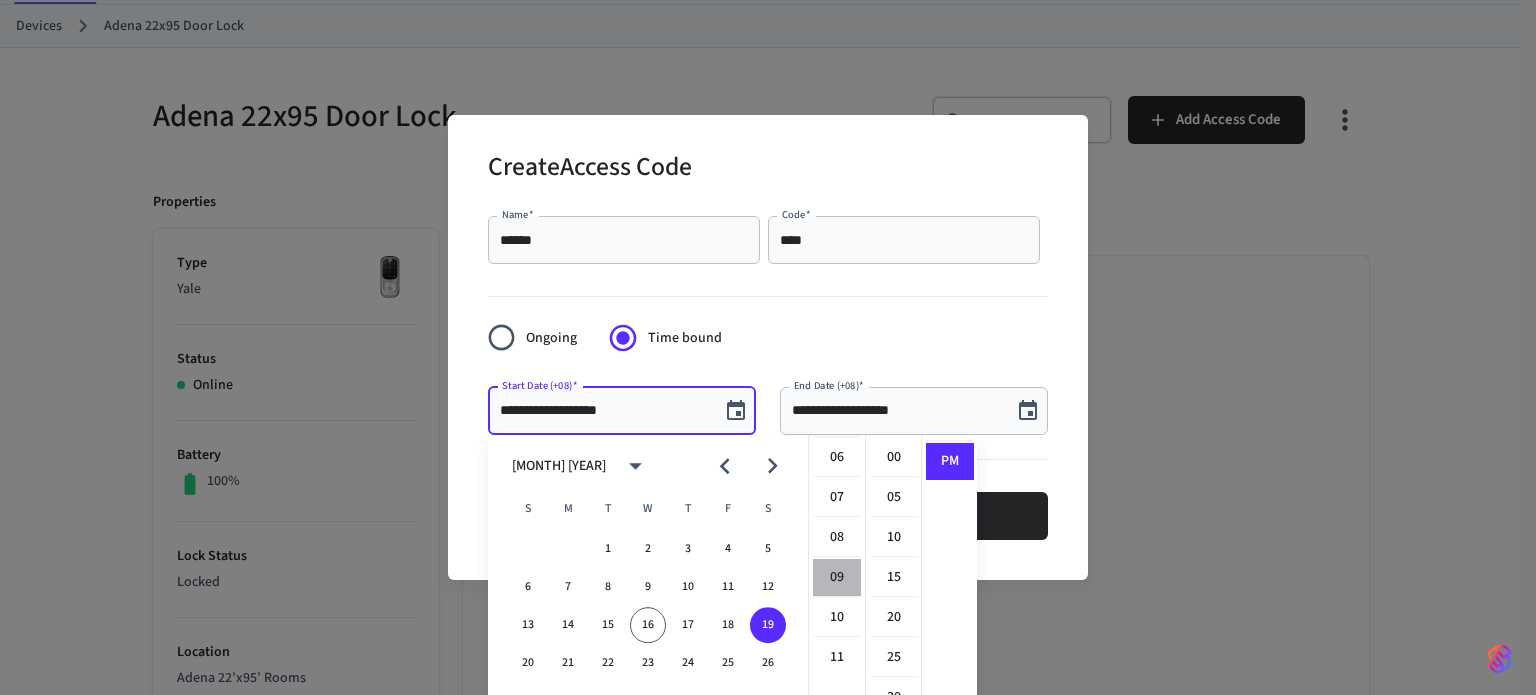click on "09" at bounding box center (837, 578) 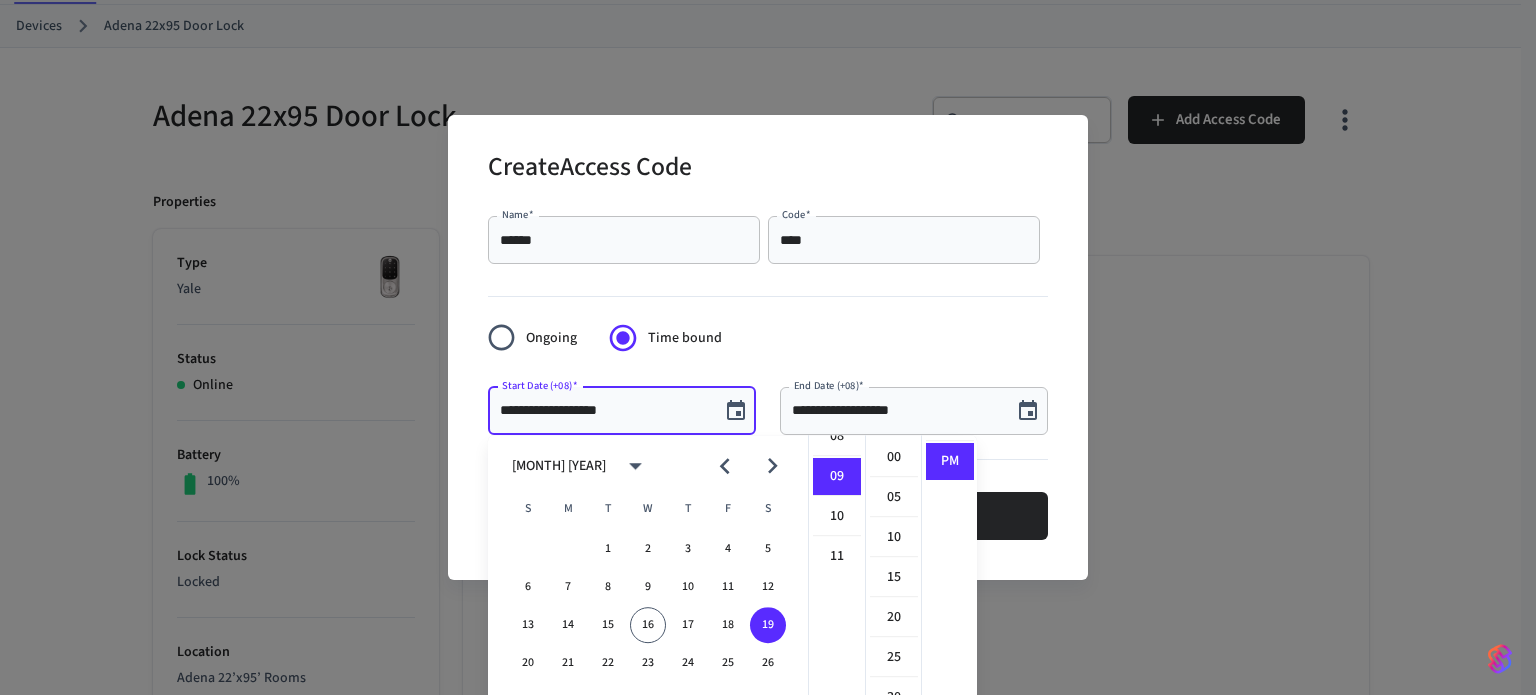 scroll, scrollTop: 358, scrollLeft: 0, axis: vertical 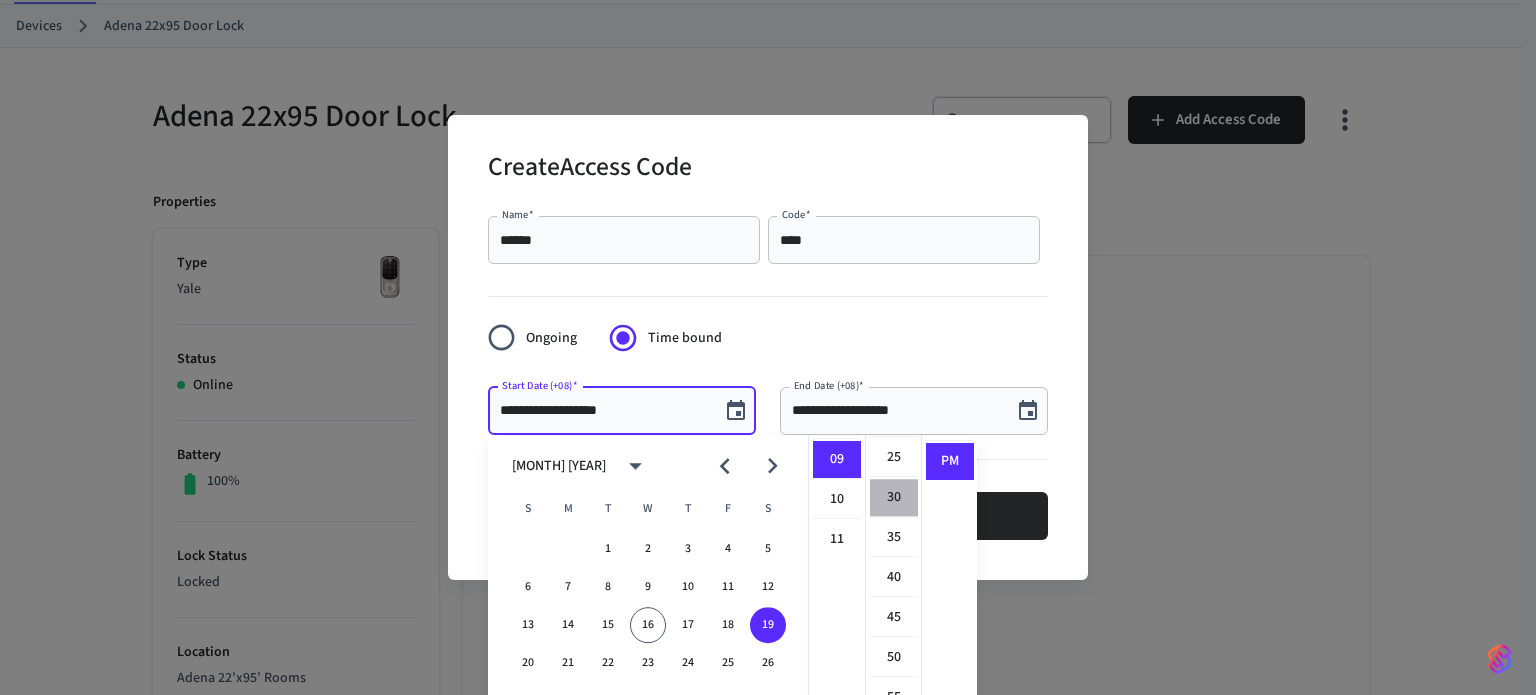 click on "30" at bounding box center (894, 498) 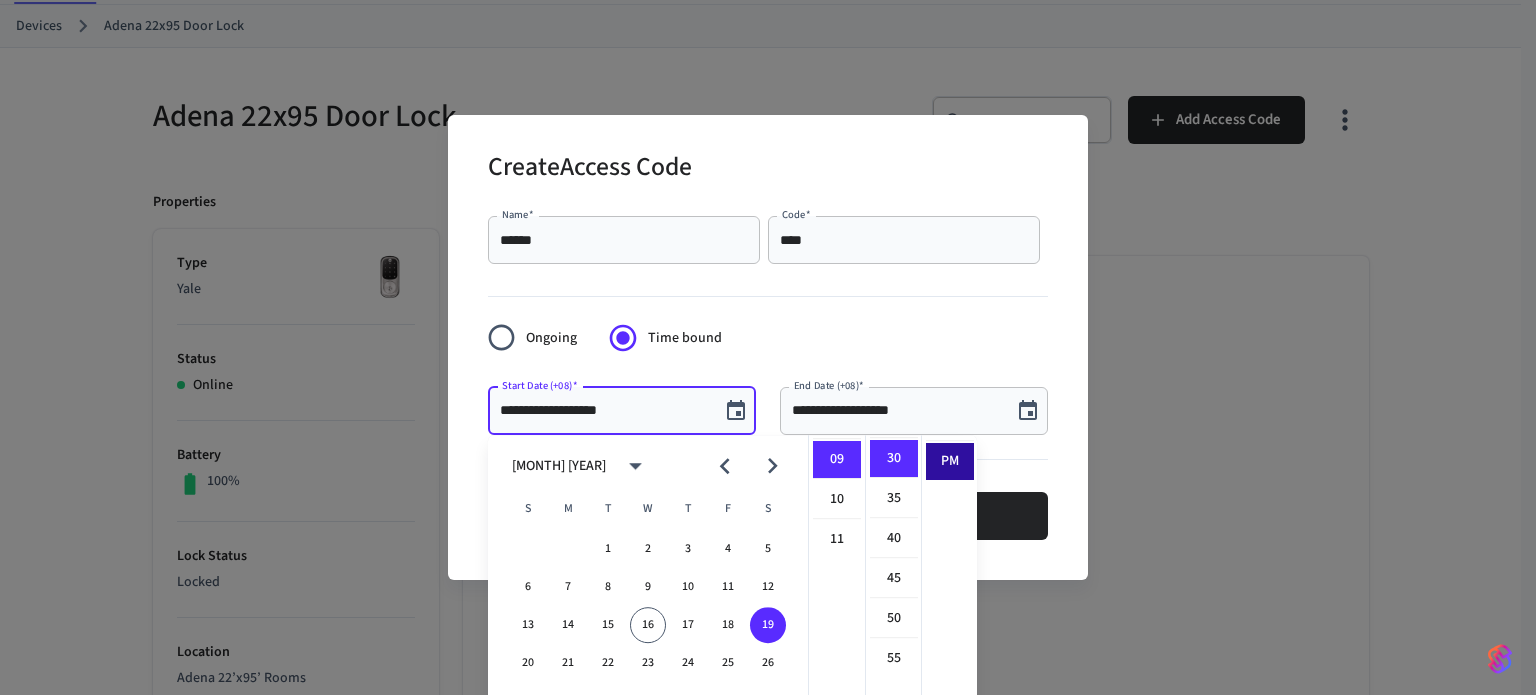 click on "PM" at bounding box center (950, 461) 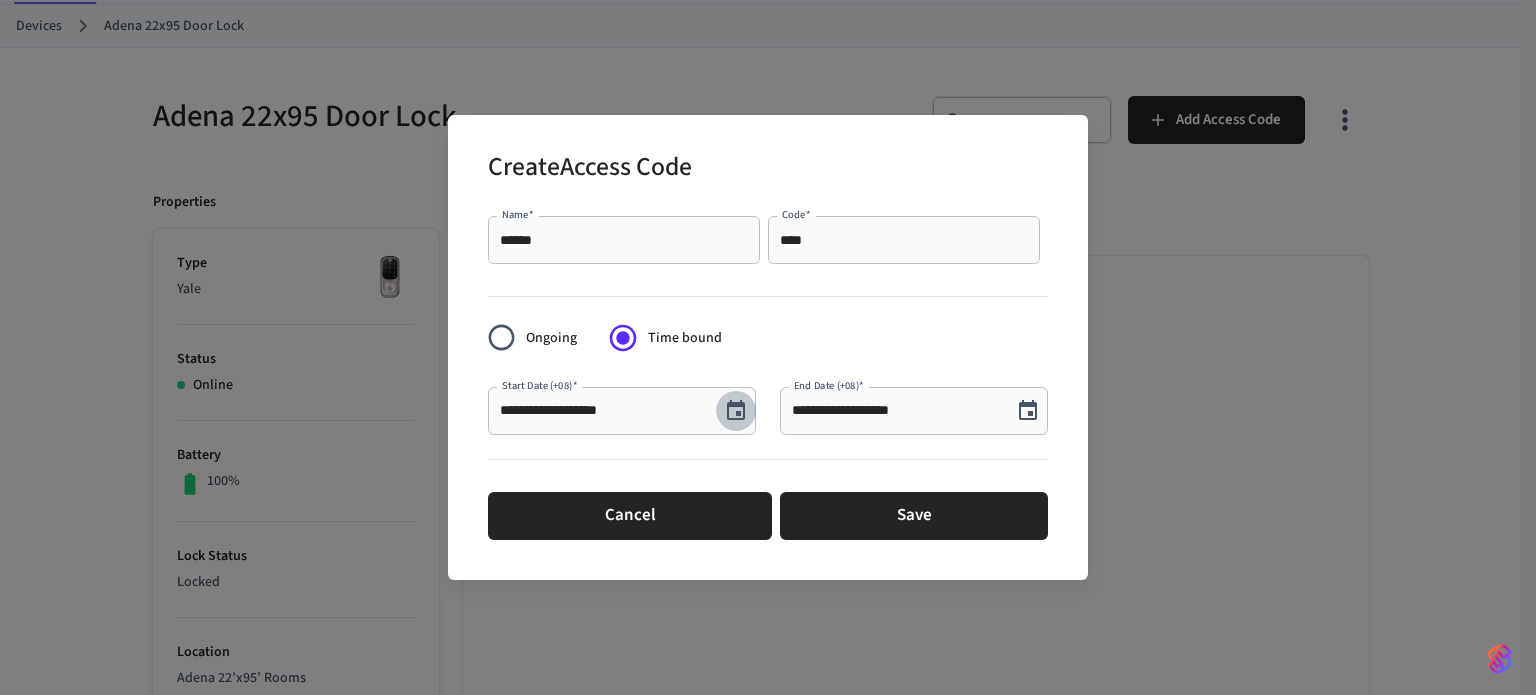 click at bounding box center [736, 411] 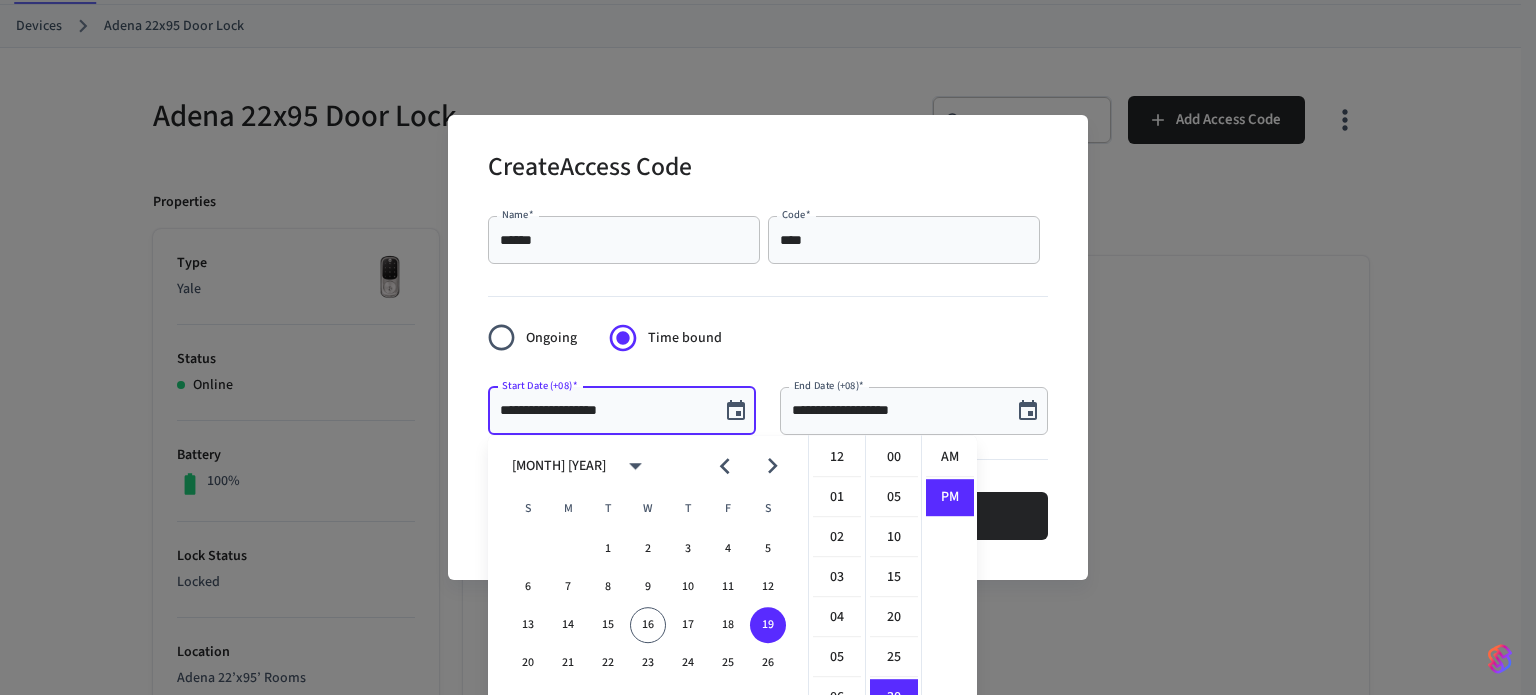 scroll, scrollTop: 358, scrollLeft: 0, axis: vertical 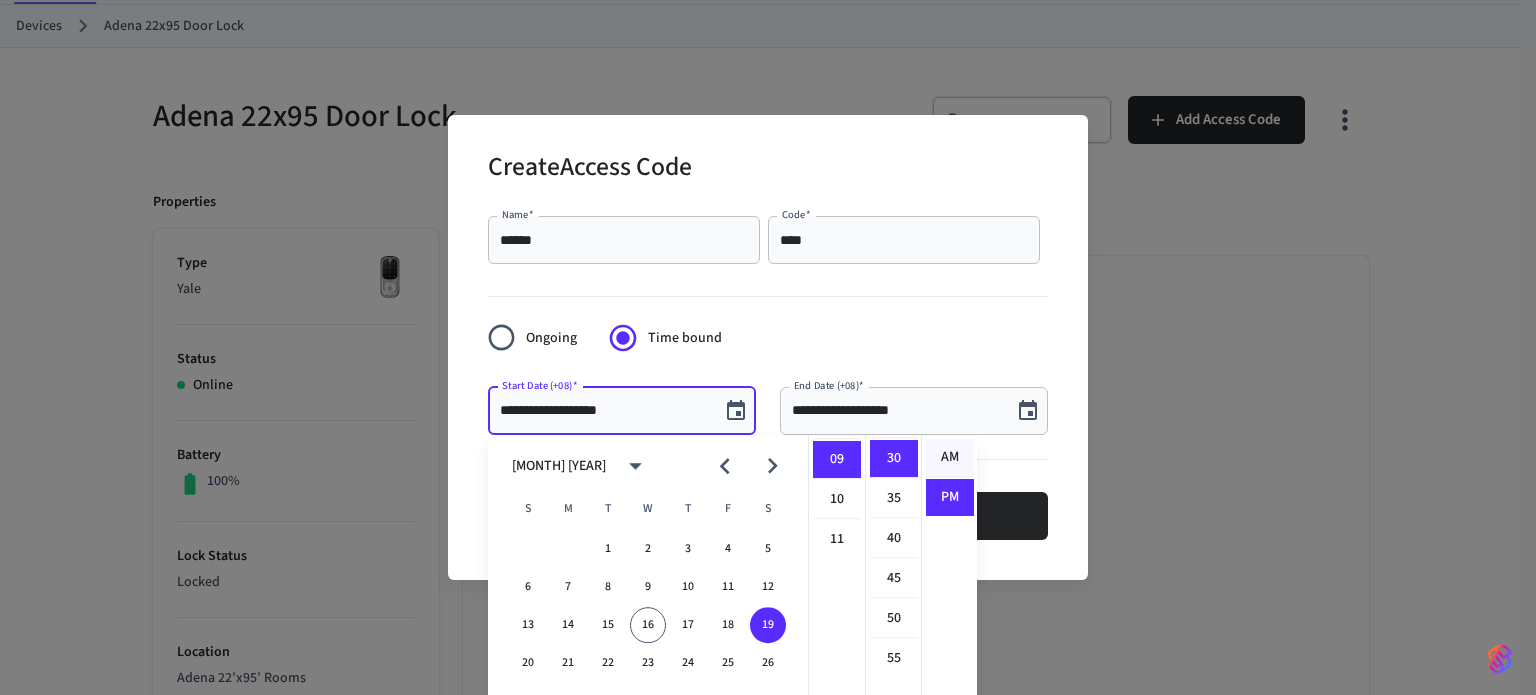 click on "AM" at bounding box center (950, 458) 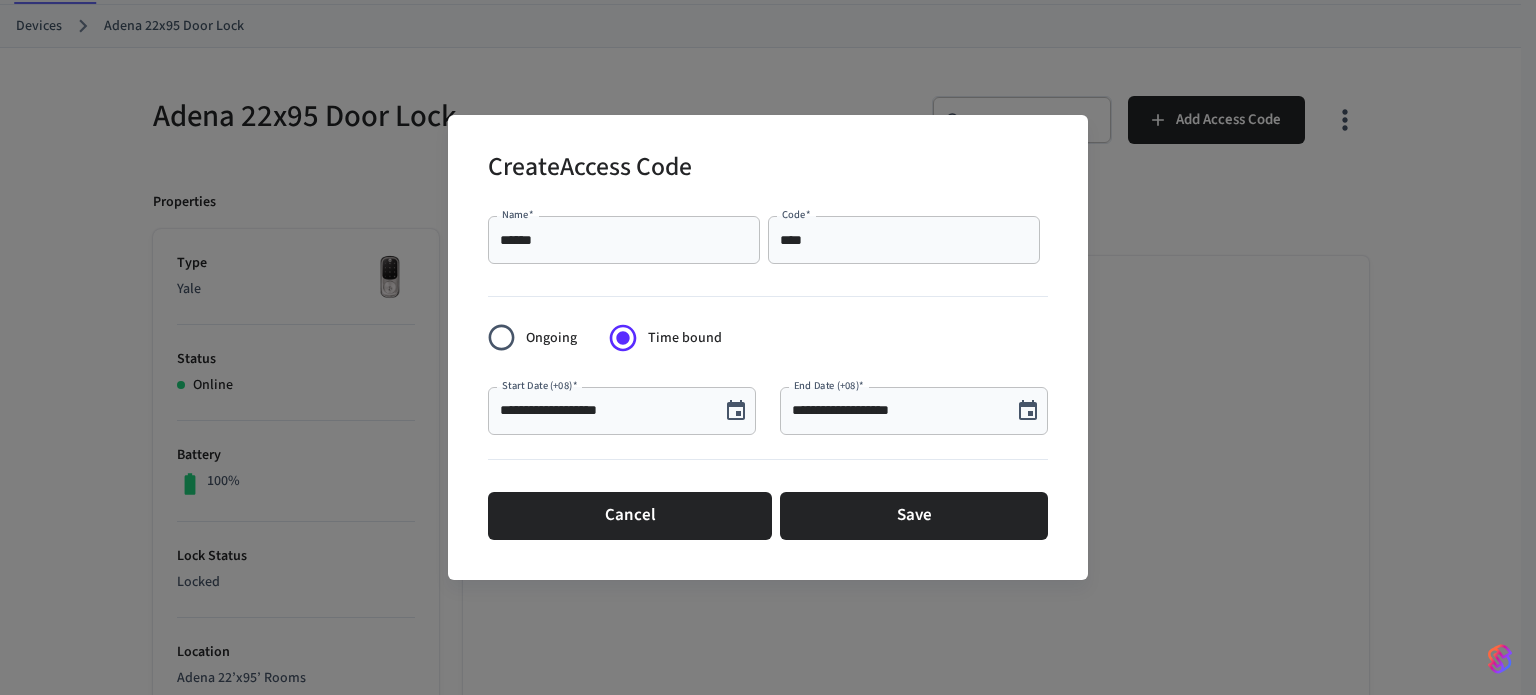 click on "**********" at bounding box center [914, 411] 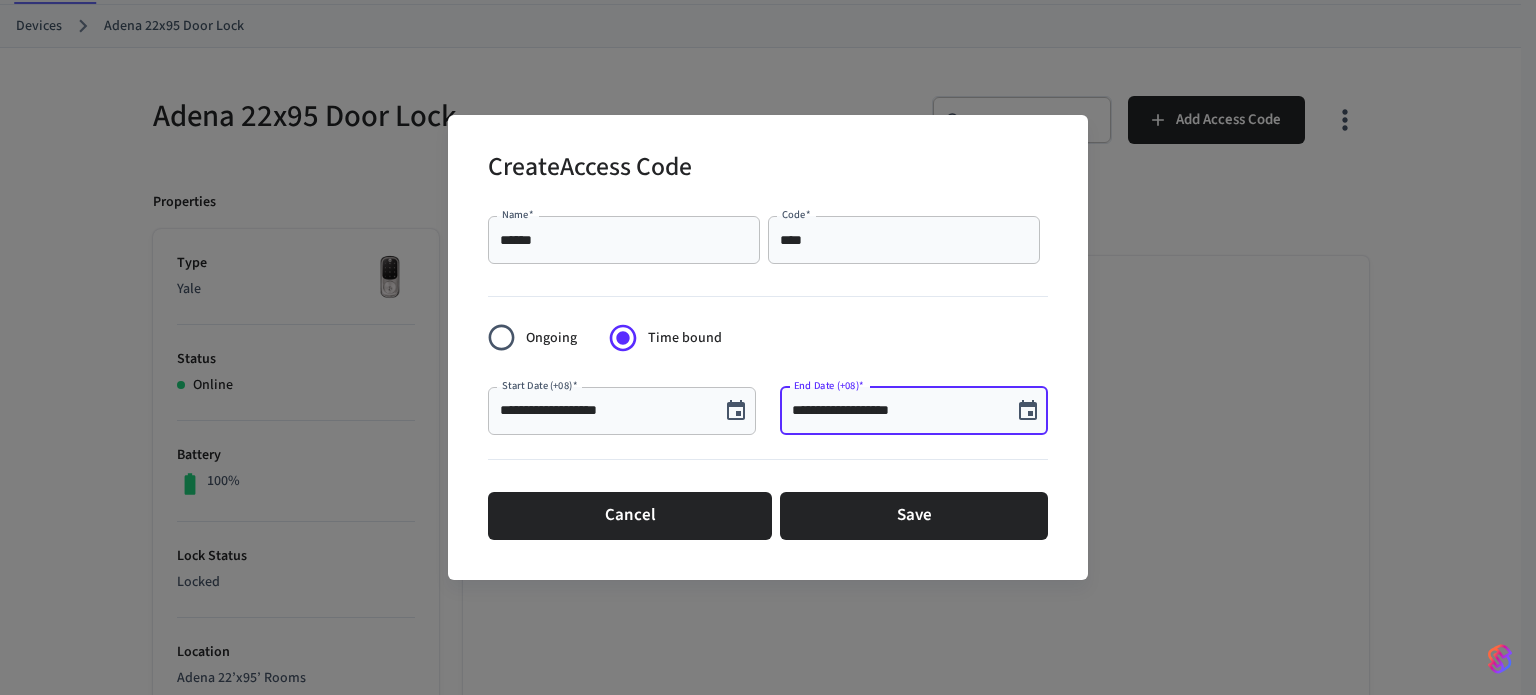 click at bounding box center (1028, 411) 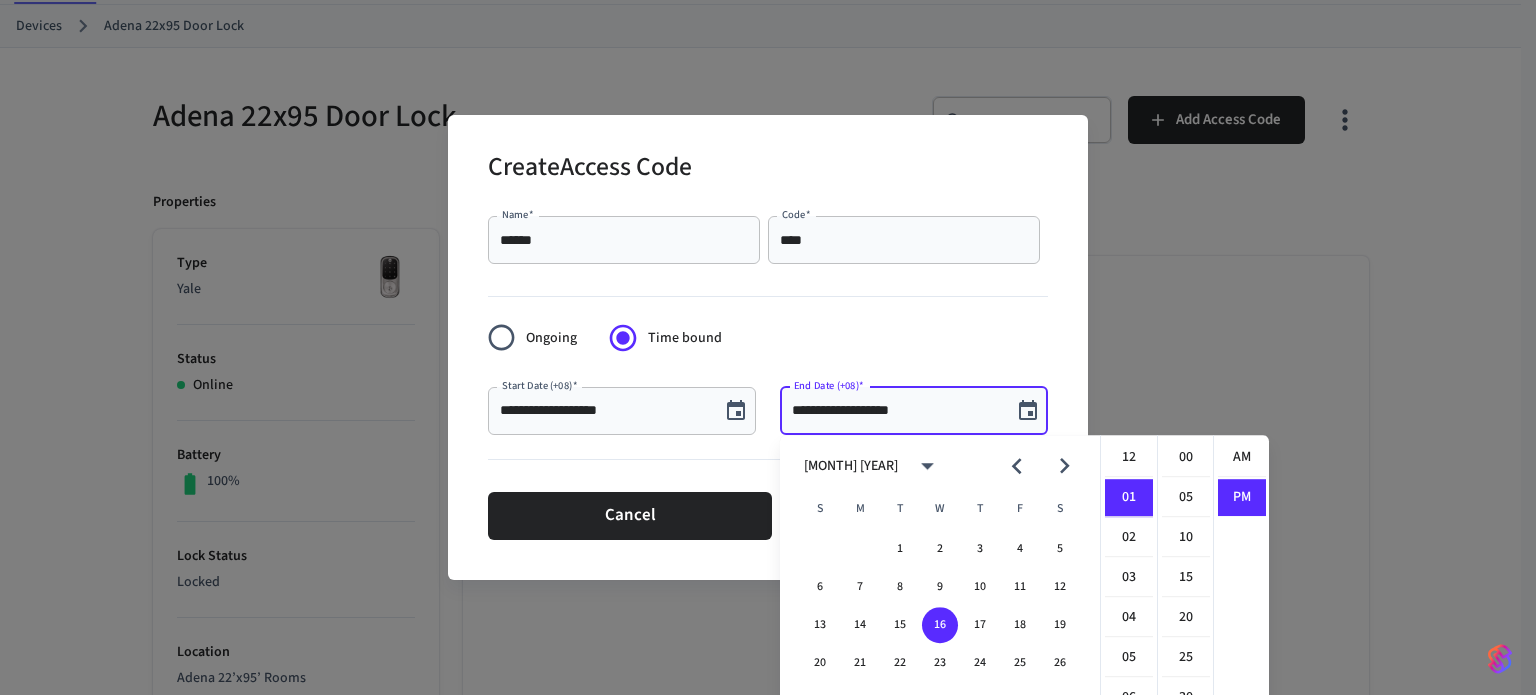 scroll, scrollTop: 40, scrollLeft: 0, axis: vertical 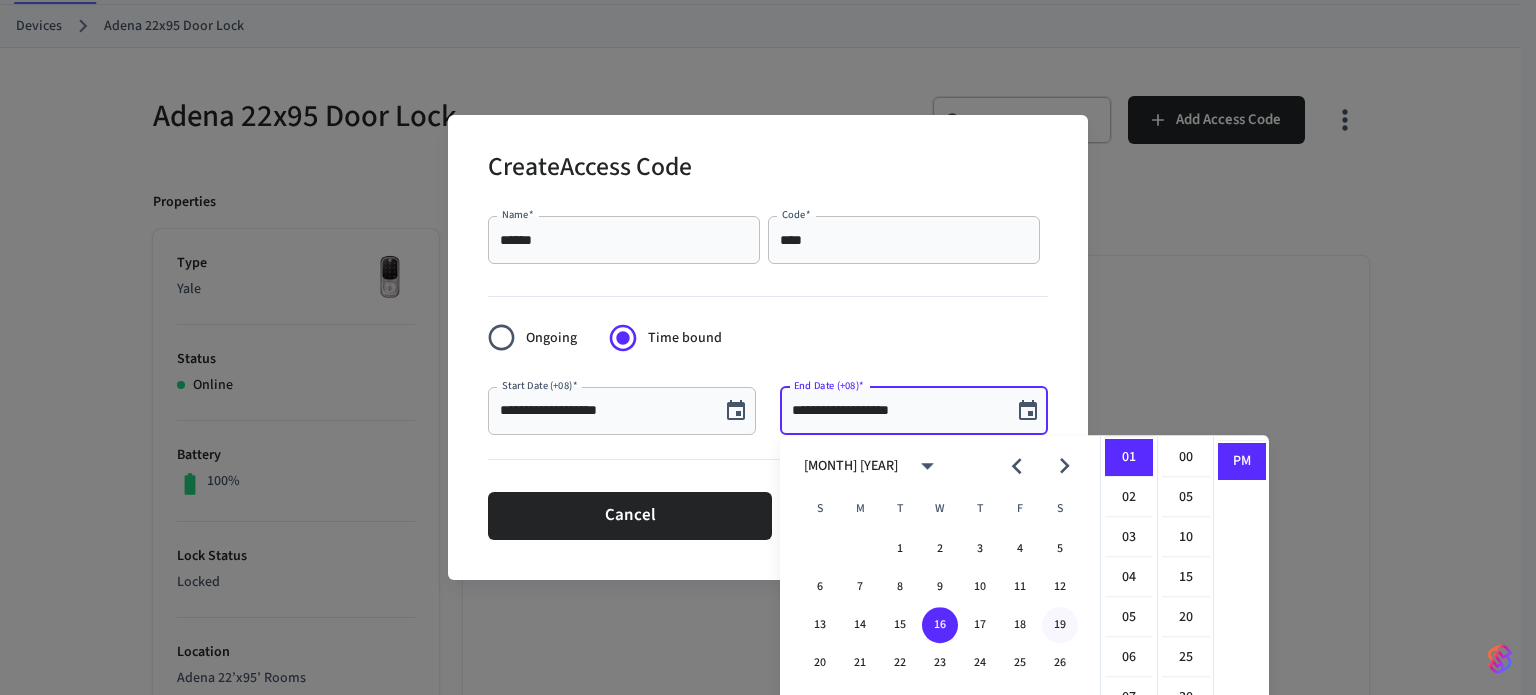click on "19" at bounding box center [1060, 625] 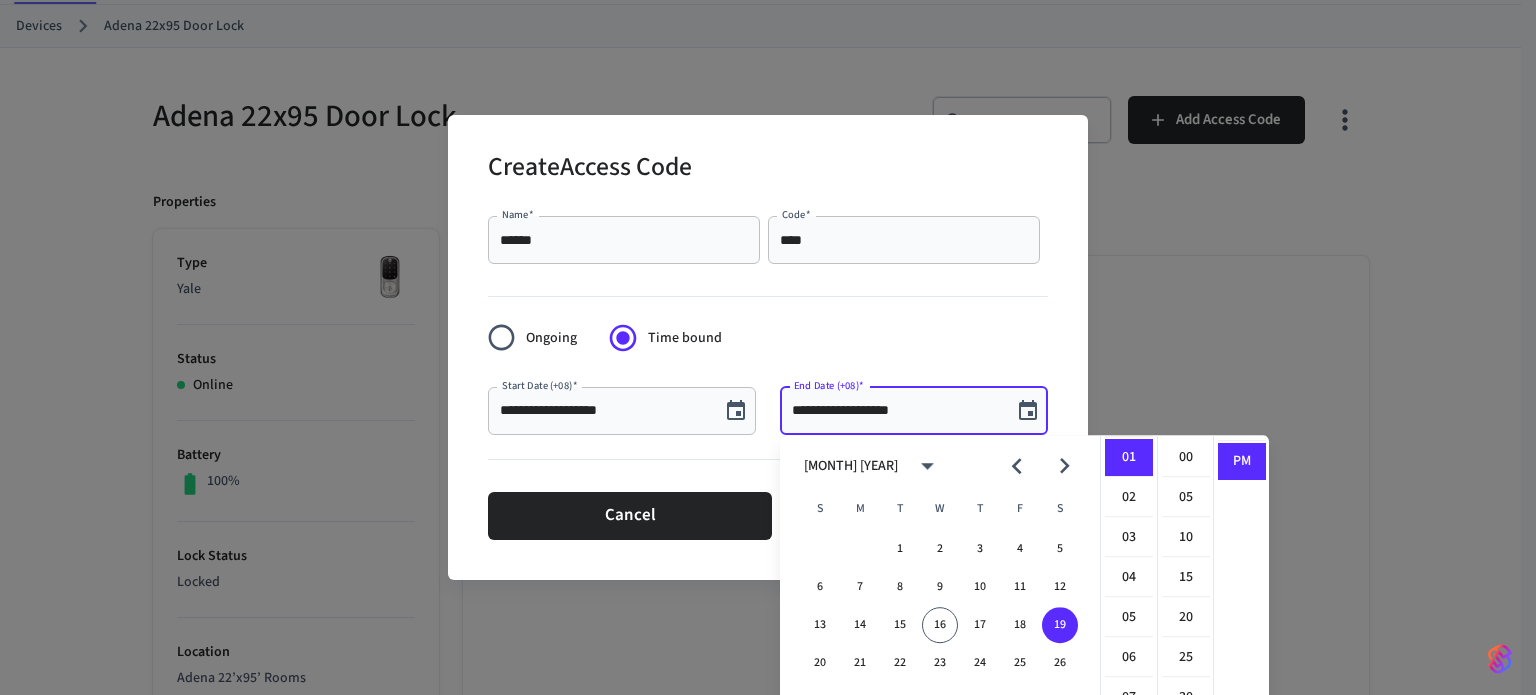 click on "**********" at bounding box center (768, 377) 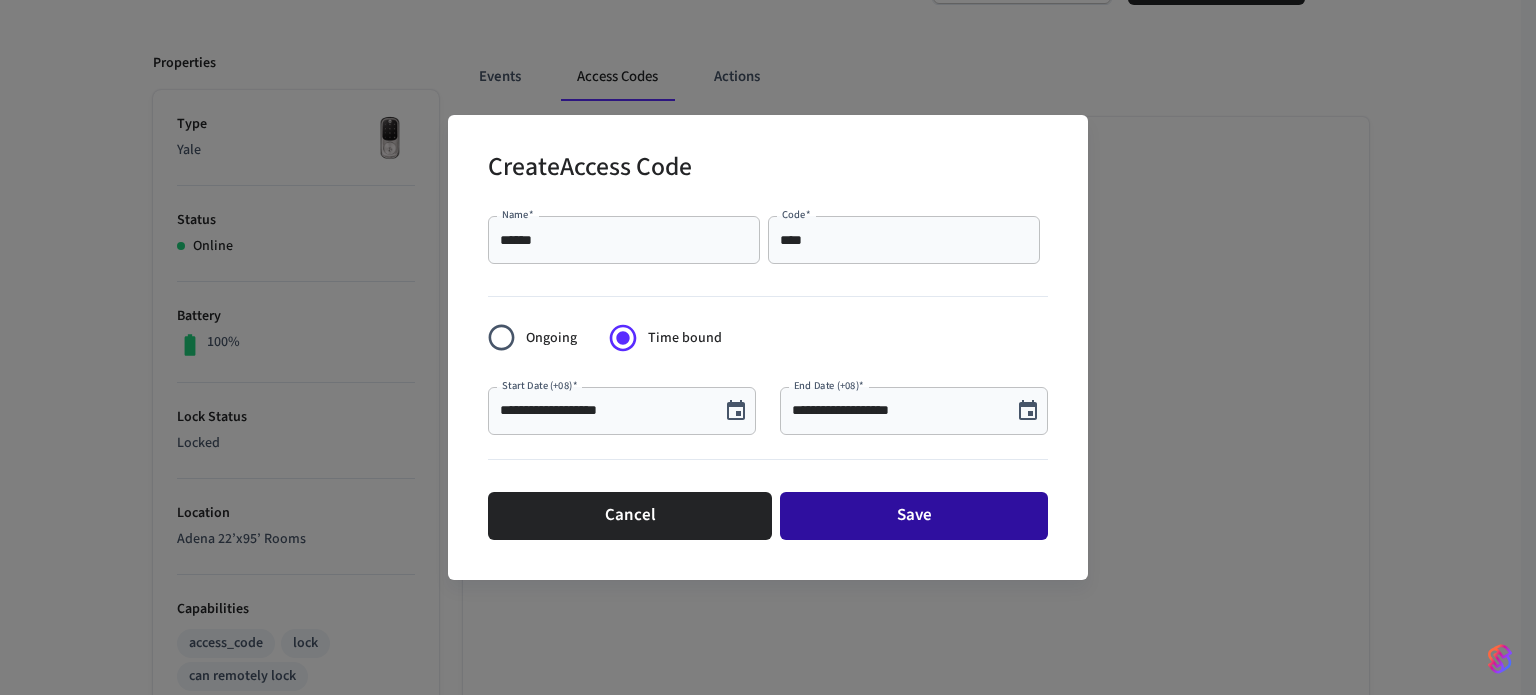 click on "Save" at bounding box center (914, 516) 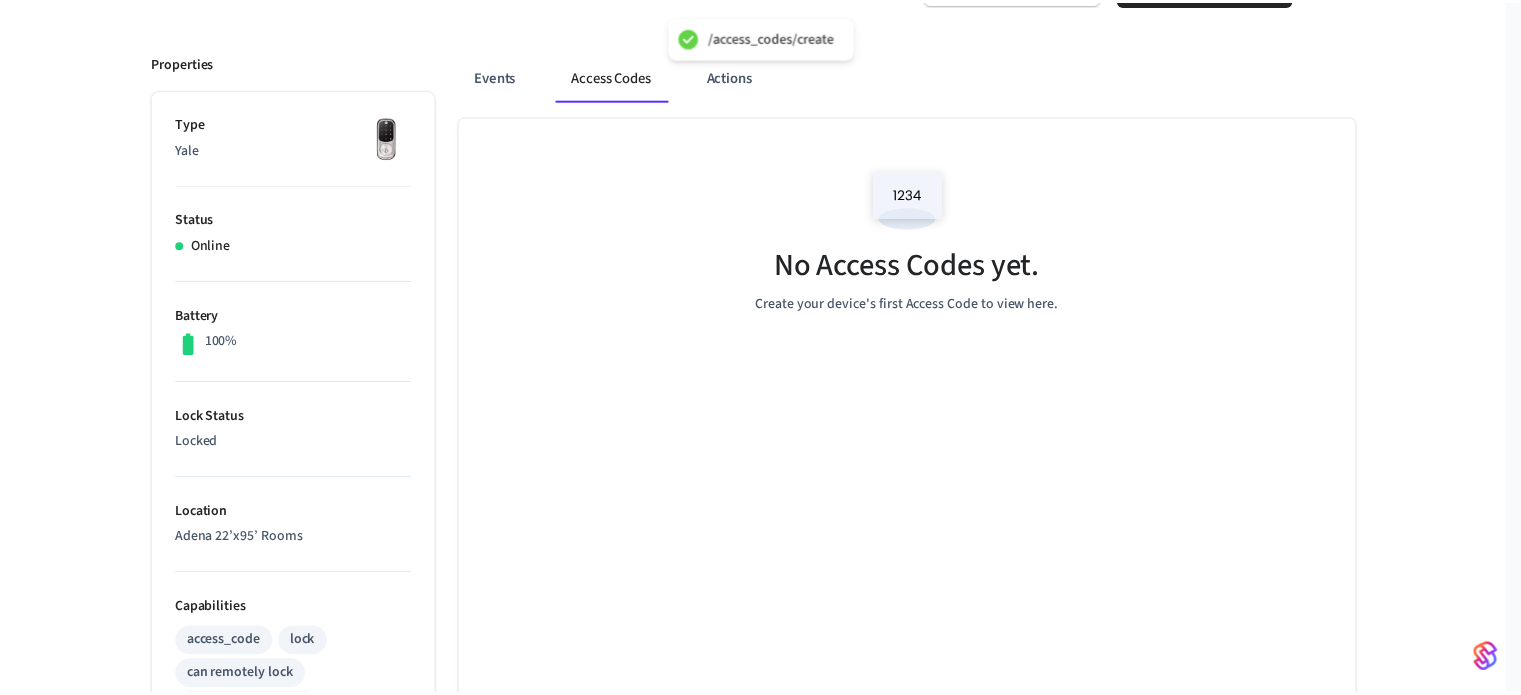 scroll, scrollTop: 195, scrollLeft: 0, axis: vertical 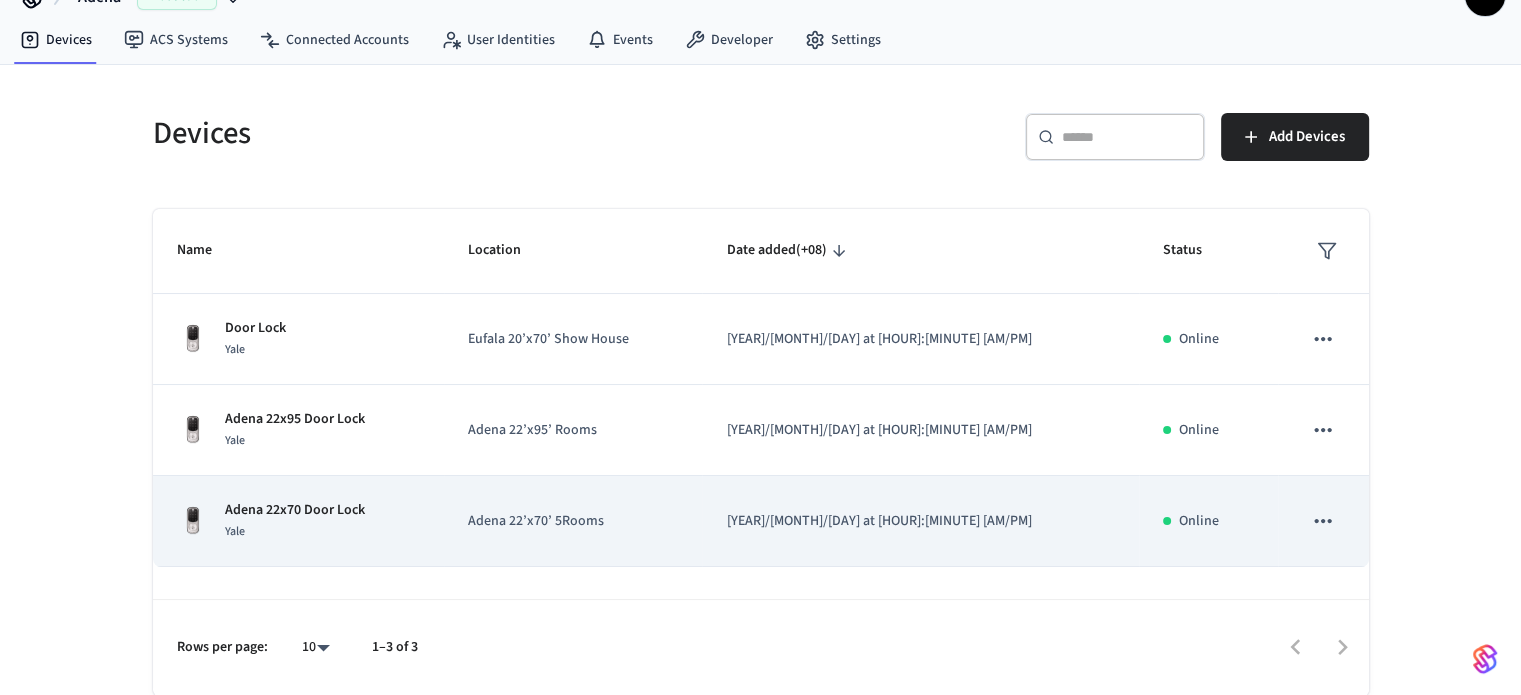 click on "Adena 22’x70’ 5Rooms" at bounding box center (573, 521) 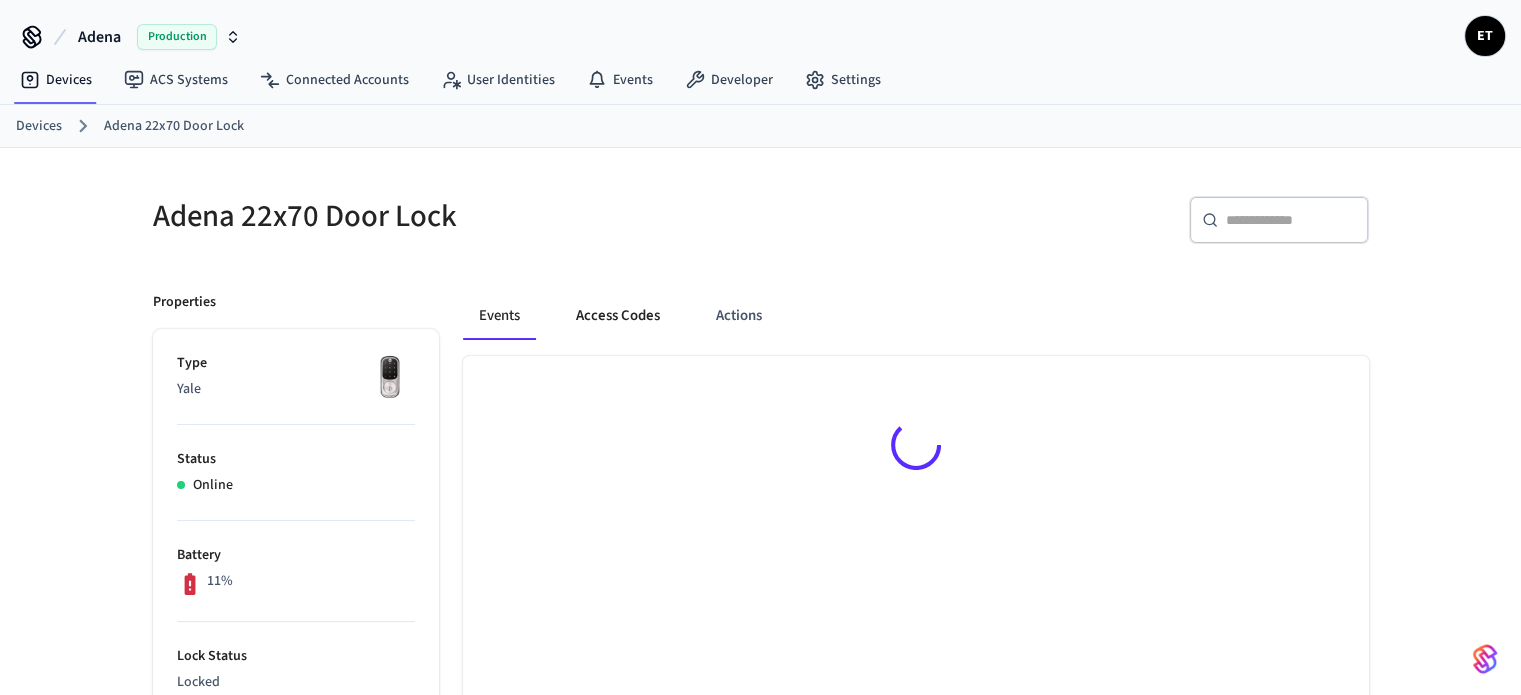 click on "Access Codes" at bounding box center [618, 316] 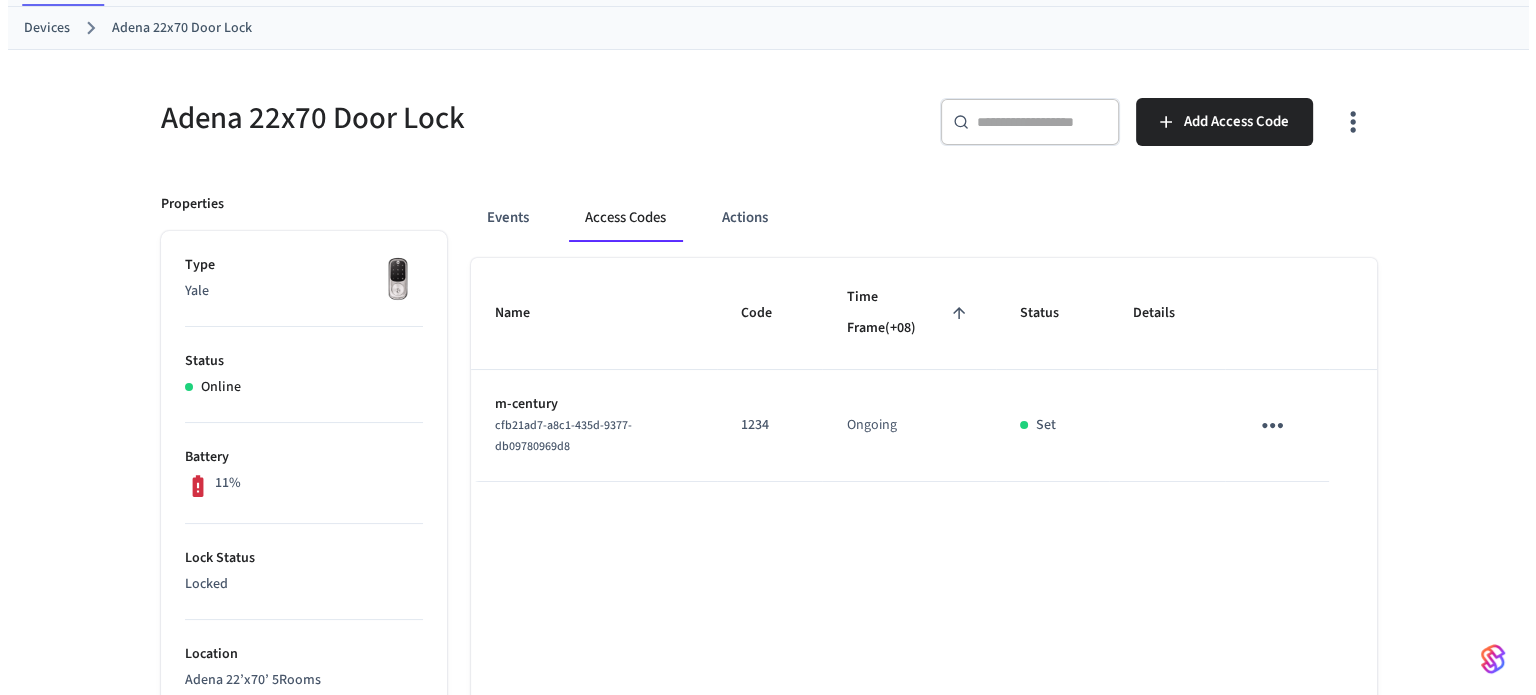 scroll, scrollTop: 100, scrollLeft: 0, axis: vertical 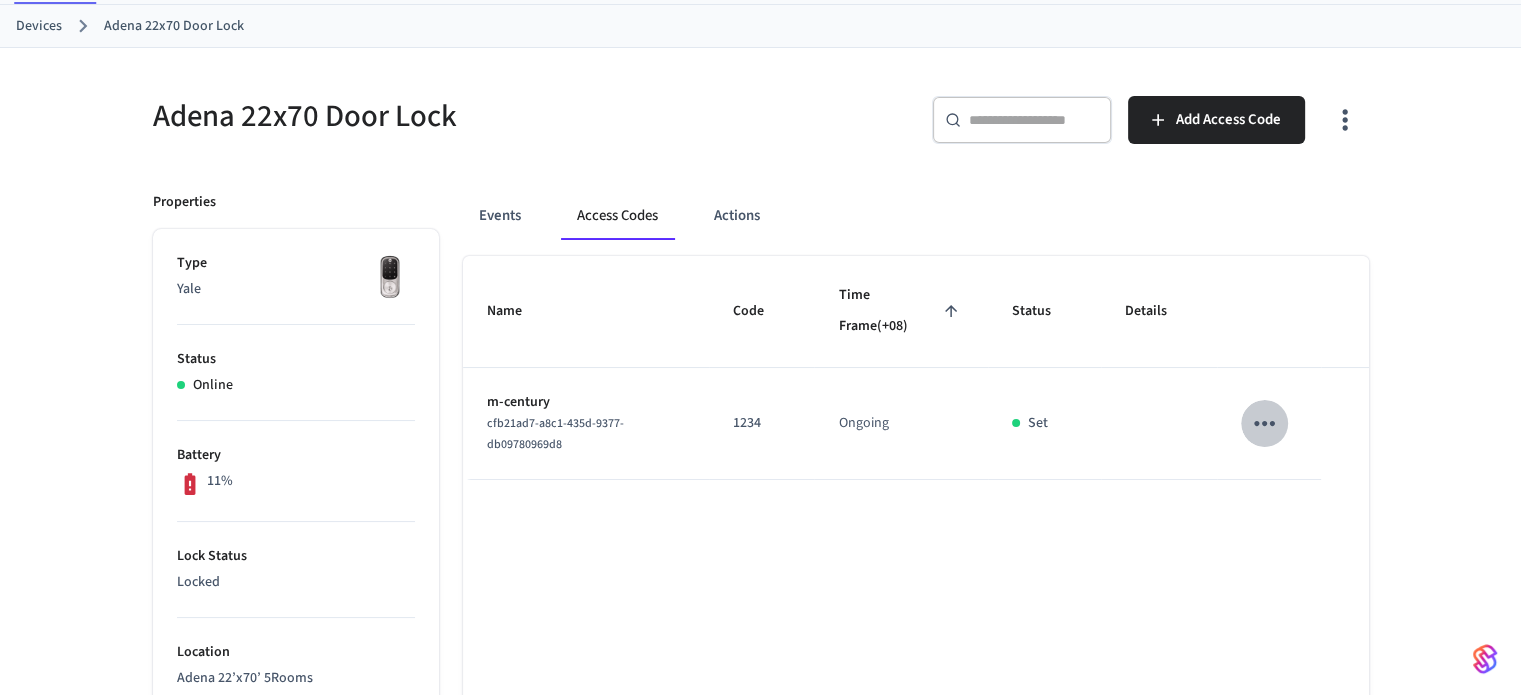 click 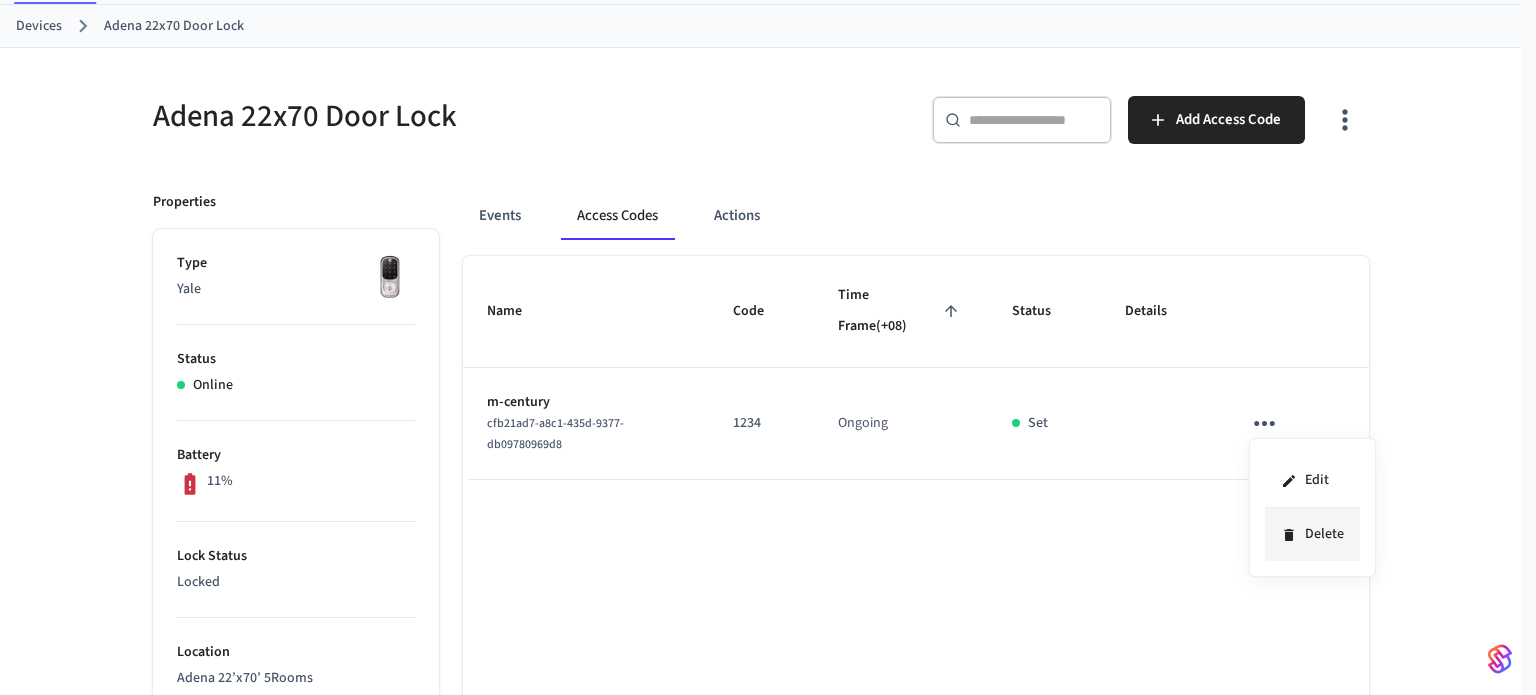 click on "Delete" at bounding box center [1312, 534] 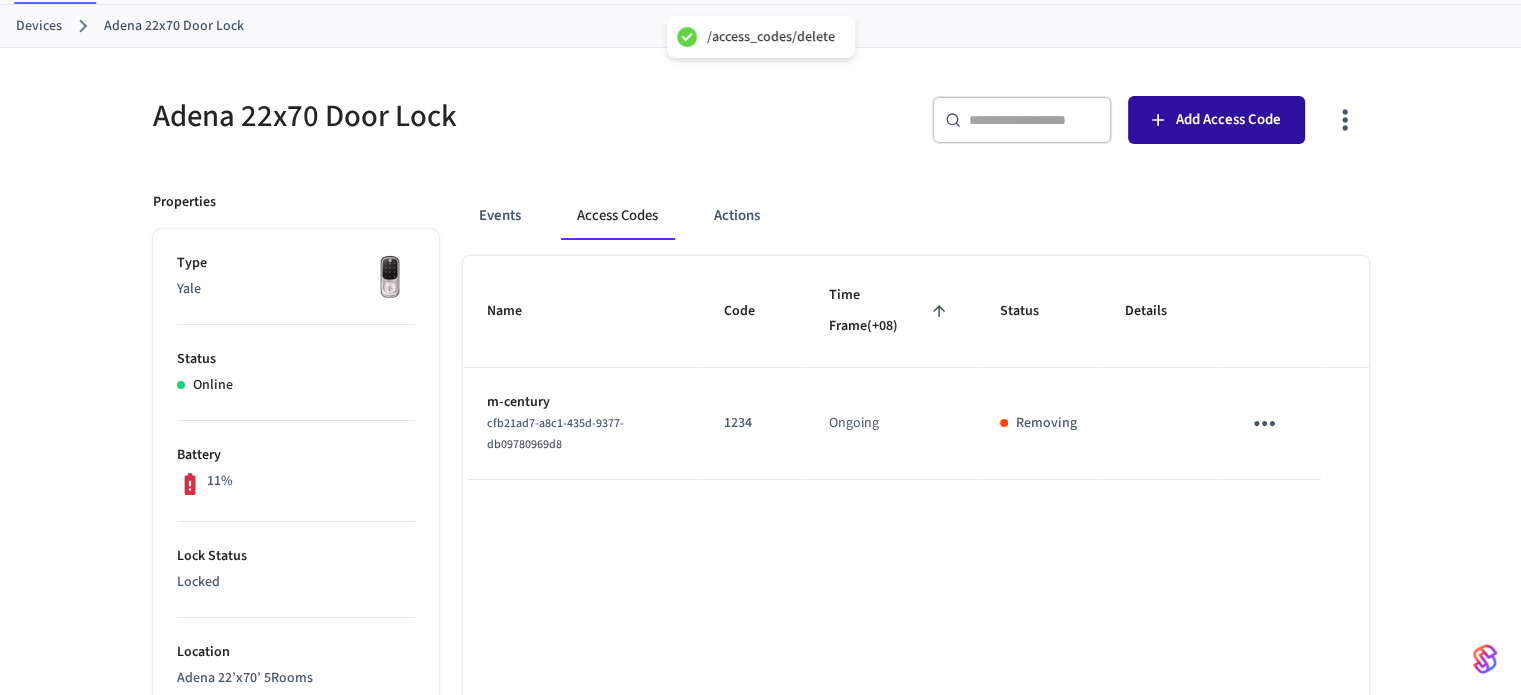 click 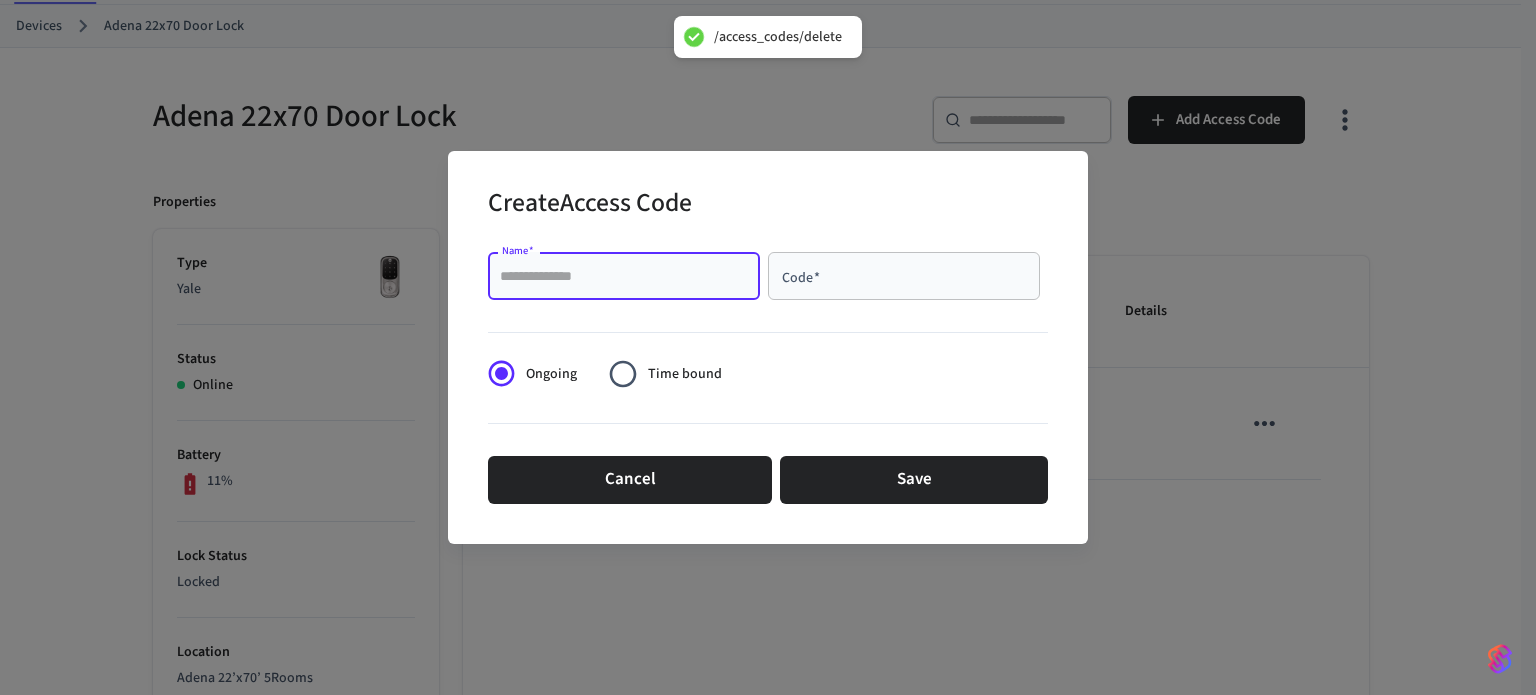 click on "Name   *" at bounding box center [624, 276] 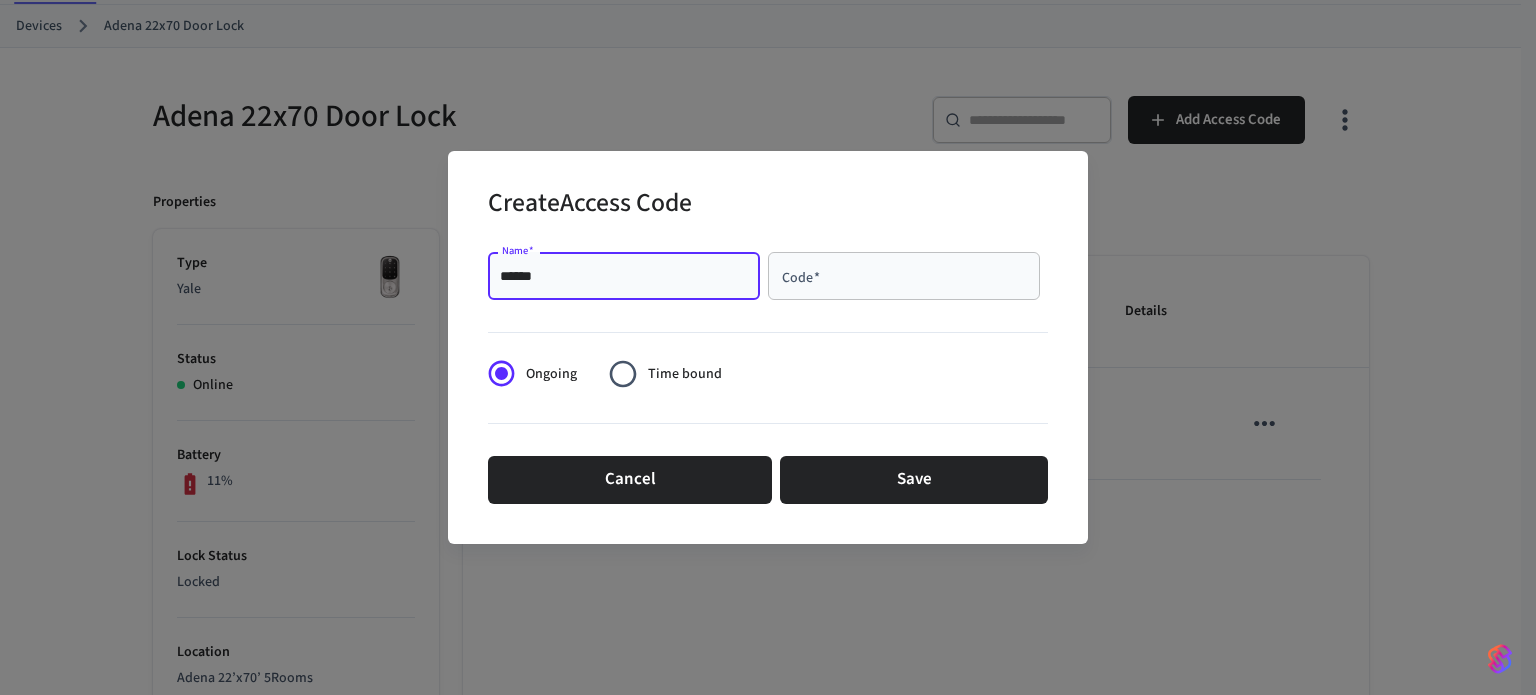 type on "******" 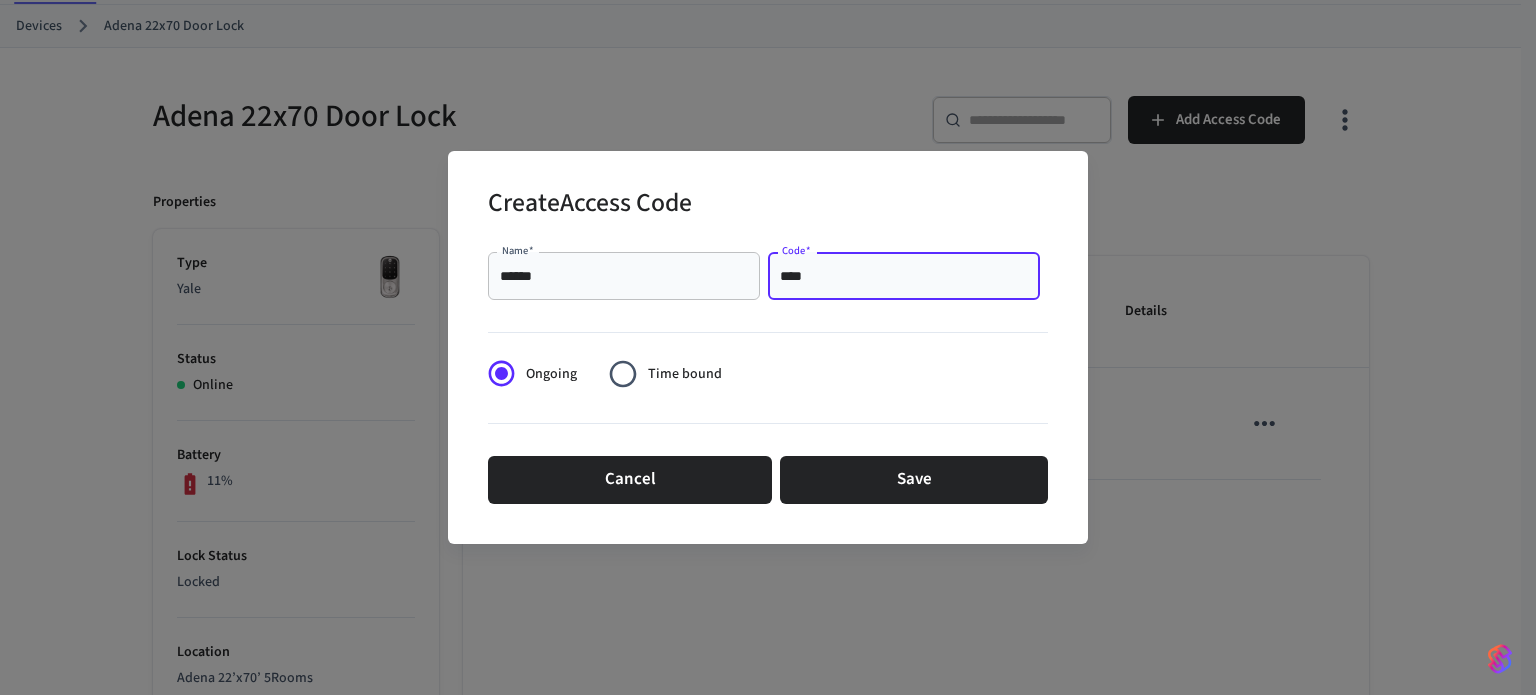 type on "****" 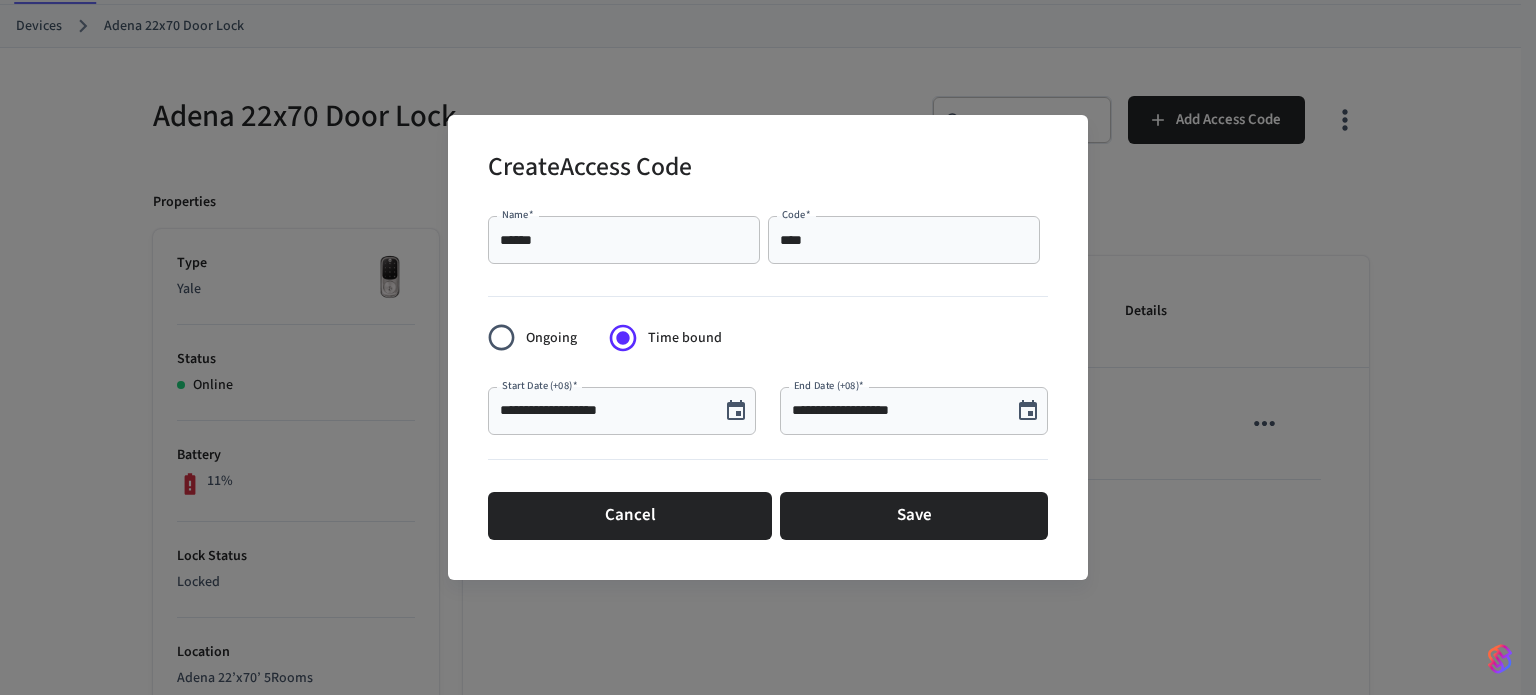 click on "**********" at bounding box center (622, 411) 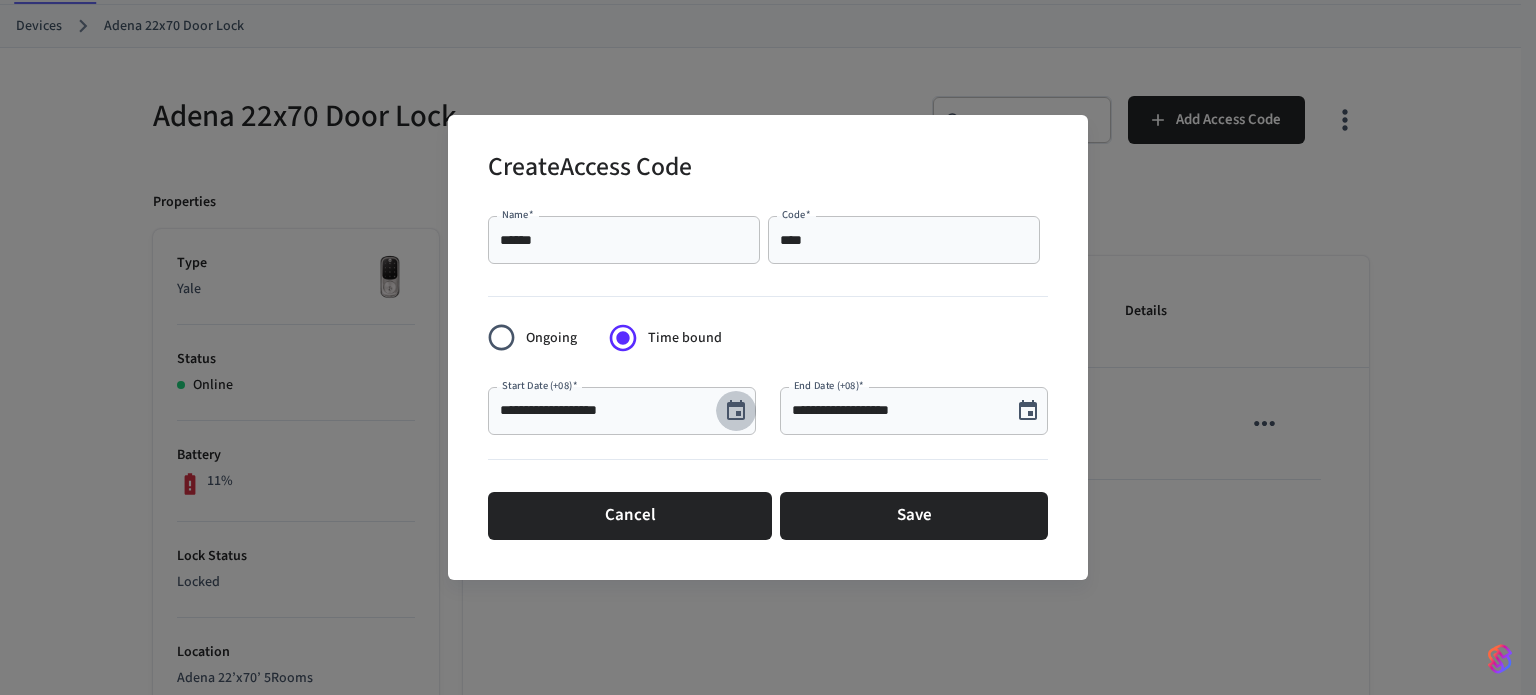 click at bounding box center [736, 411] 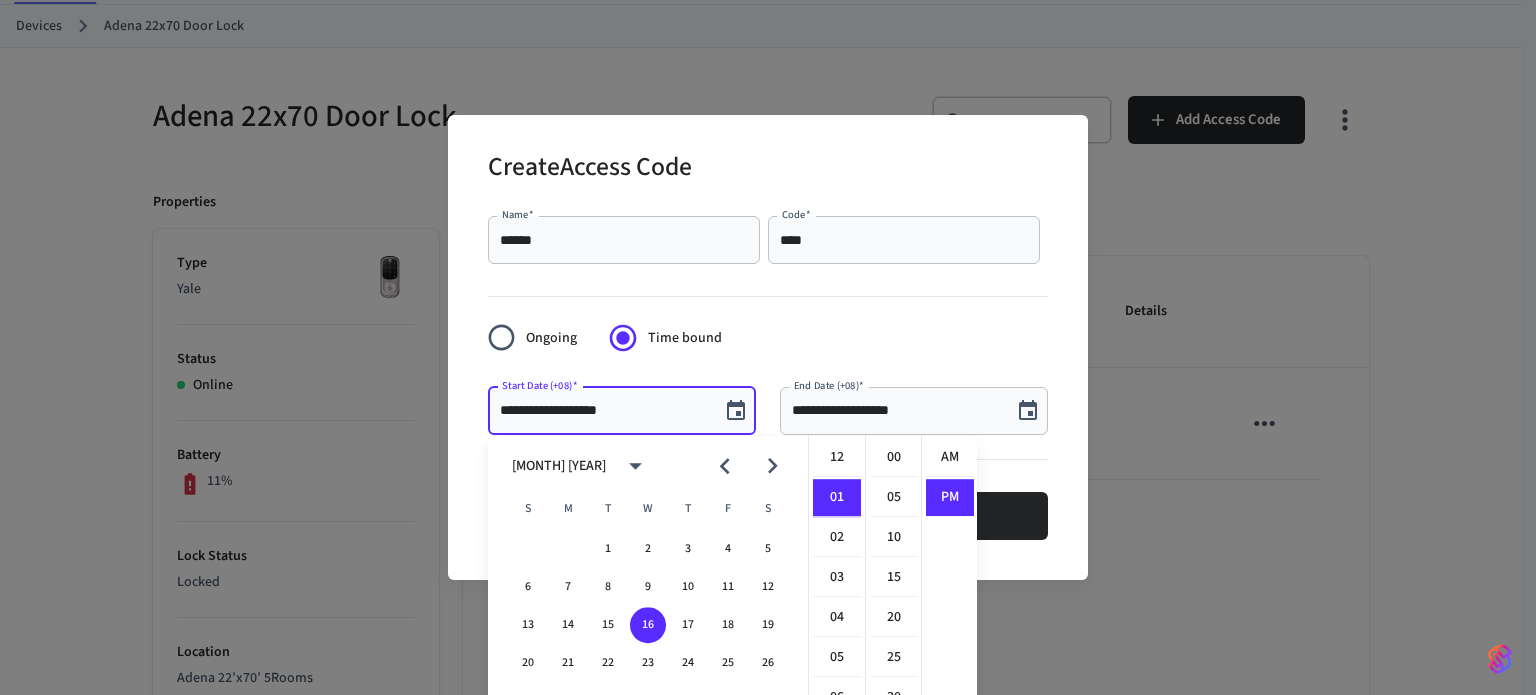 scroll, scrollTop: 40, scrollLeft: 0, axis: vertical 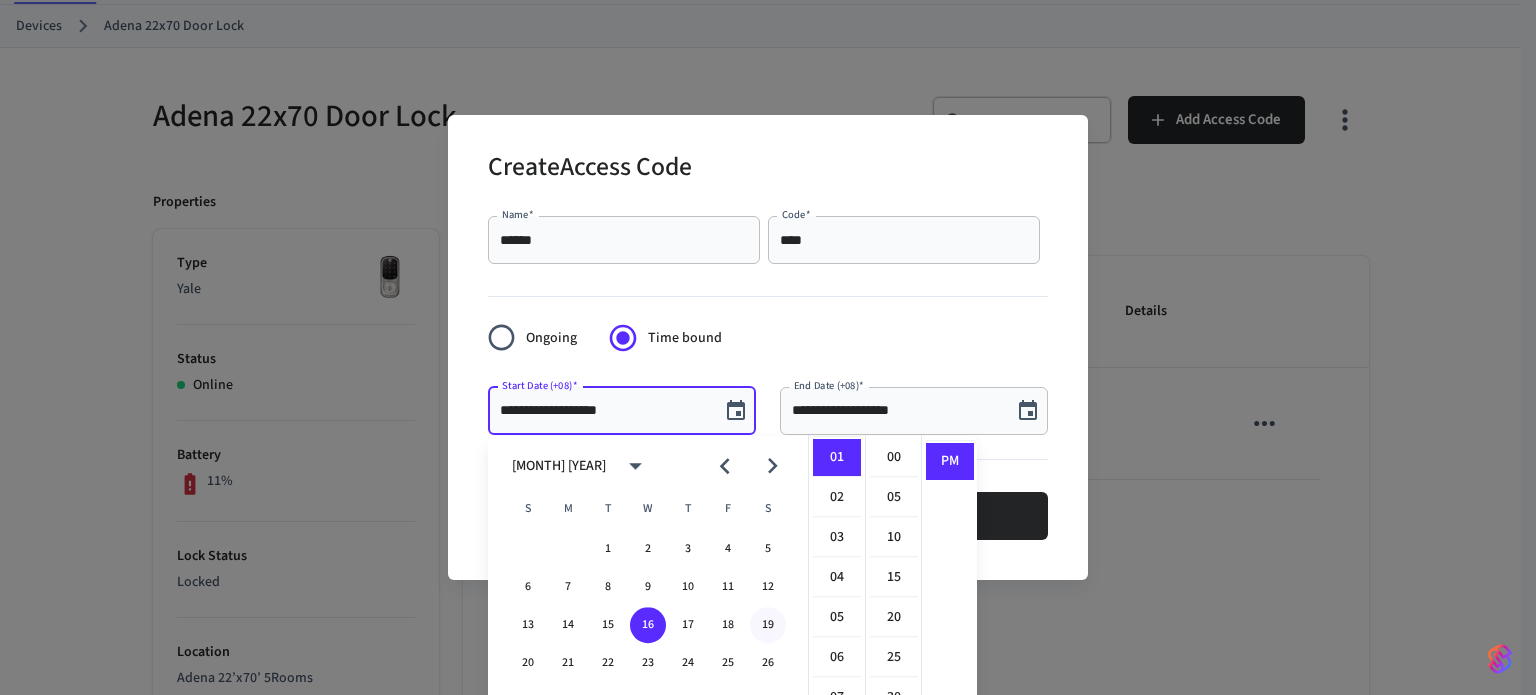 click on "19" at bounding box center (768, 625) 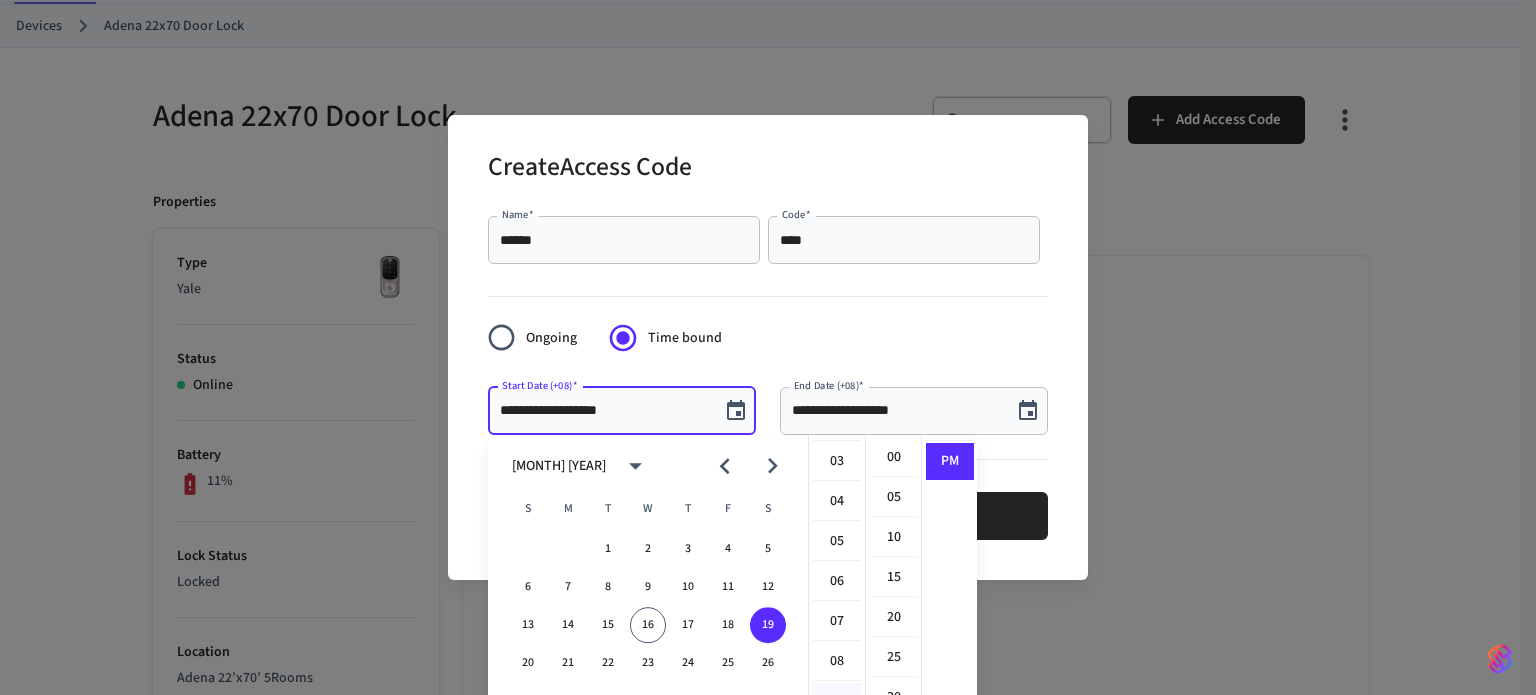 scroll, scrollTop: 100, scrollLeft: 0, axis: vertical 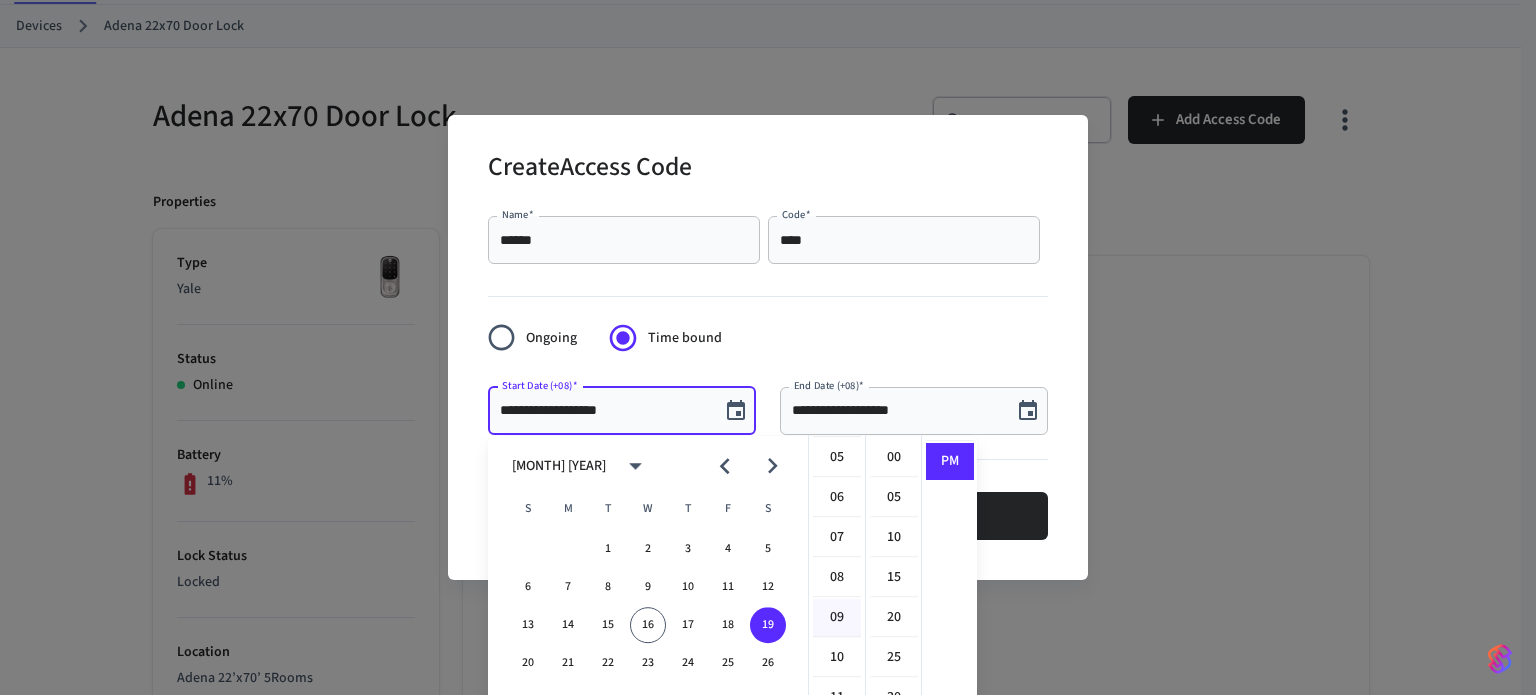 click on "09" at bounding box center (837, 618) 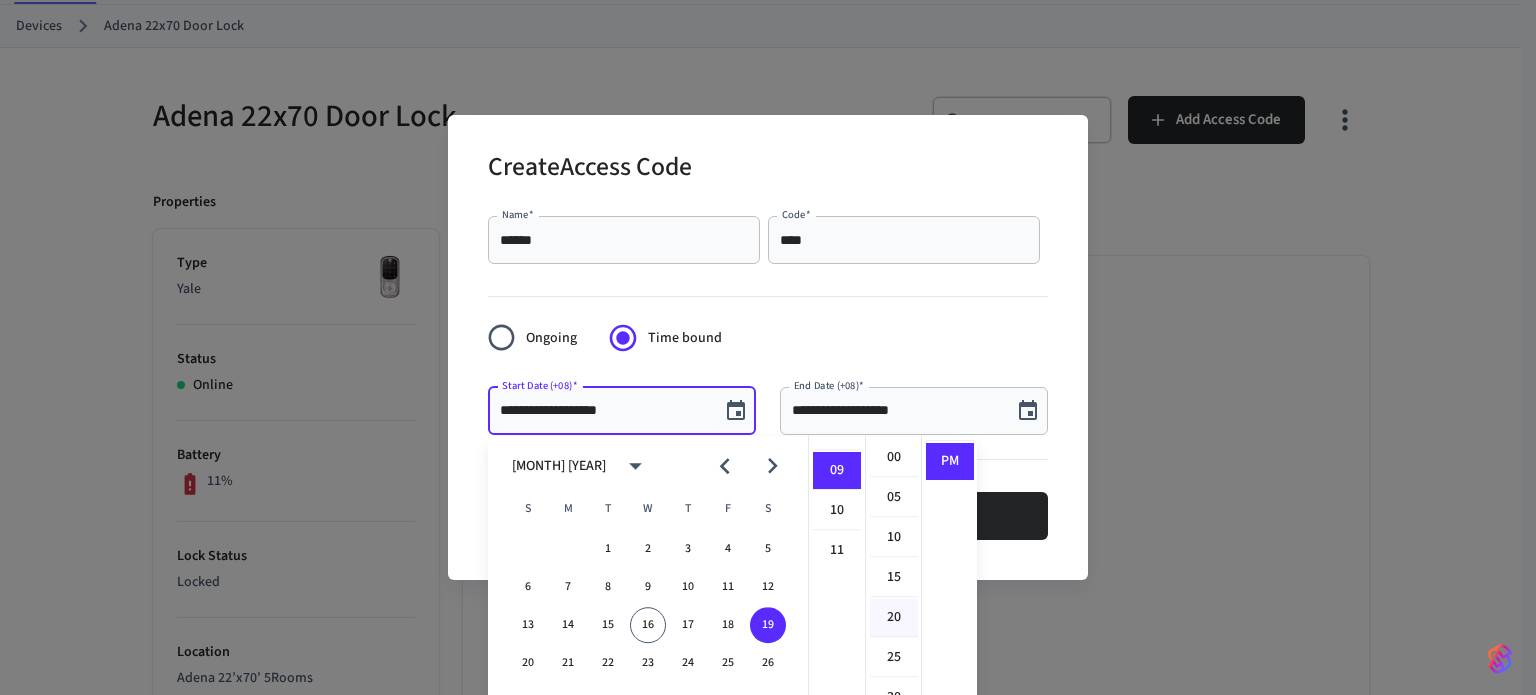 scroll, scrollTop: 358, scrollLeft: 0, axis: vertical 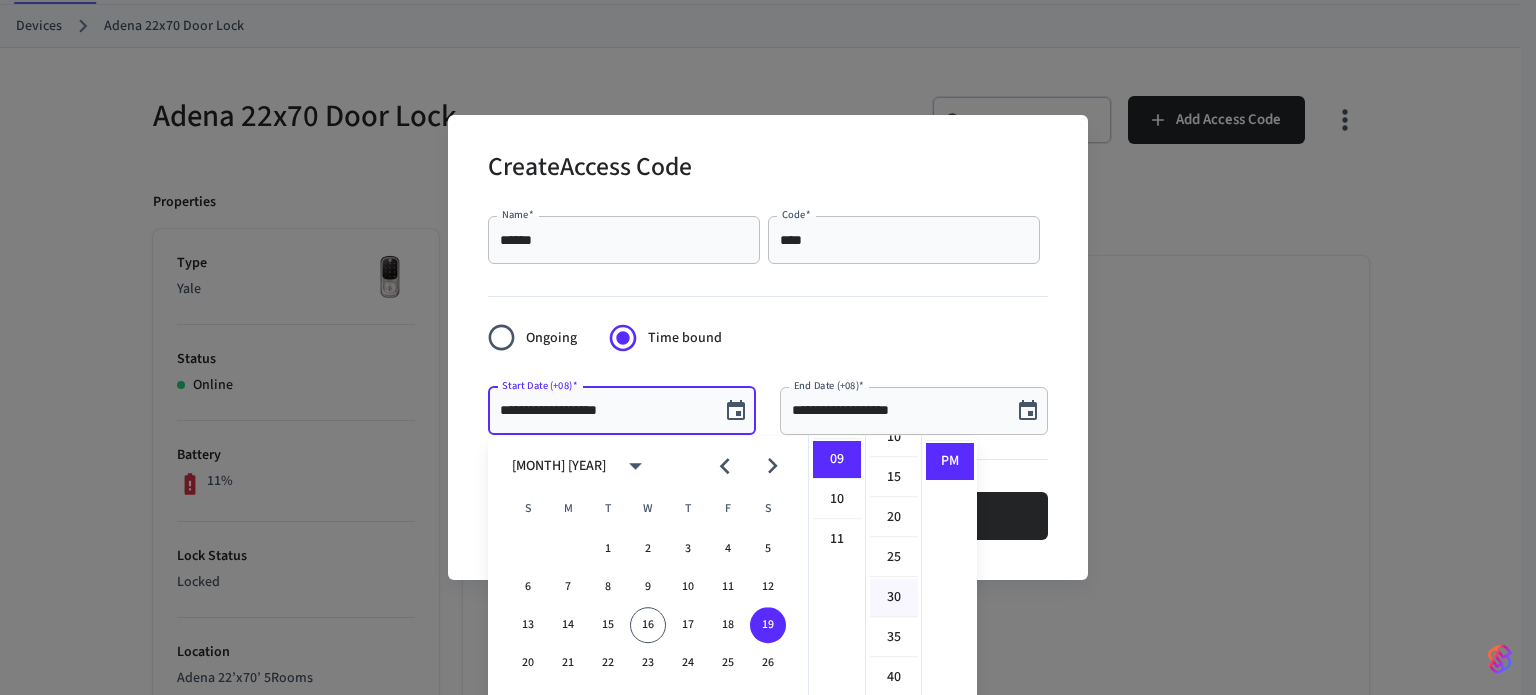 click on "30" at bounding box center (894, 598) 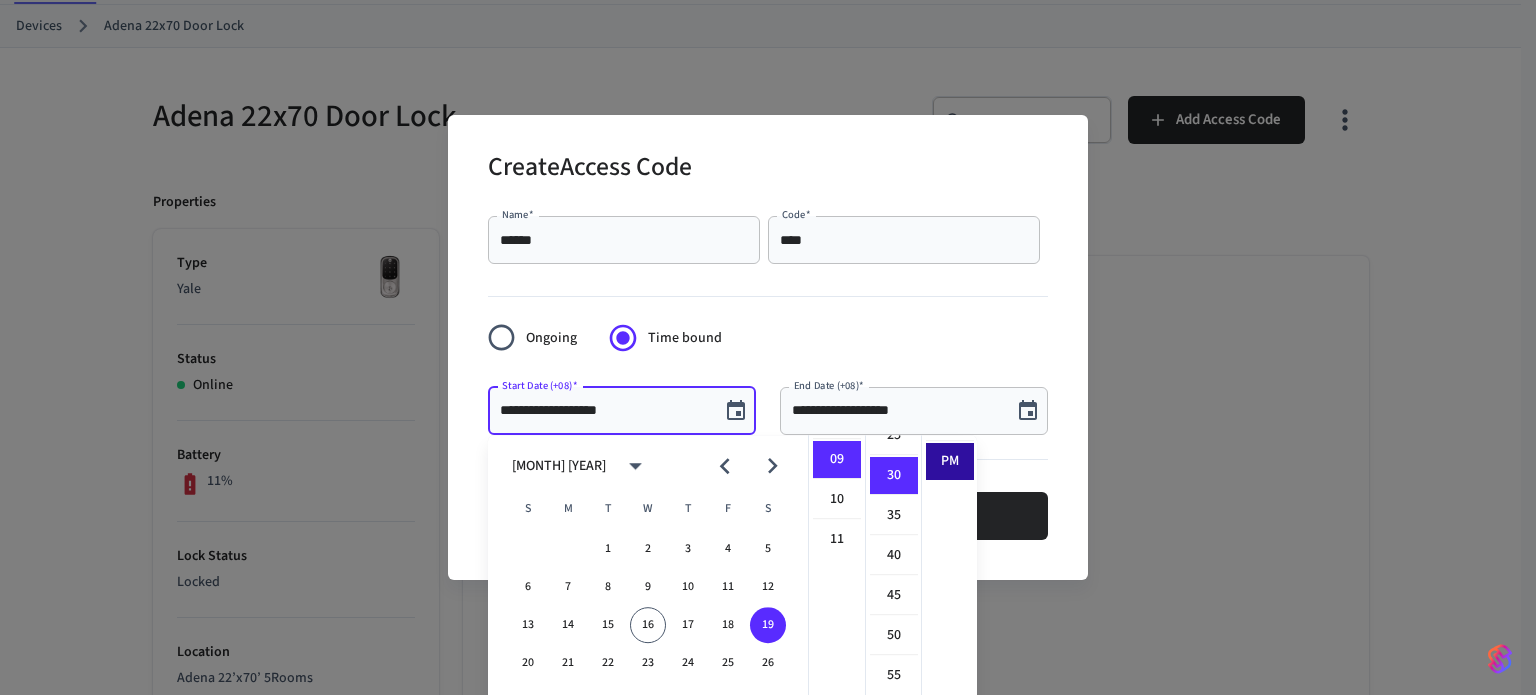 scroll, scrollTop: 239, scrollLeft: 0, axis: vertical 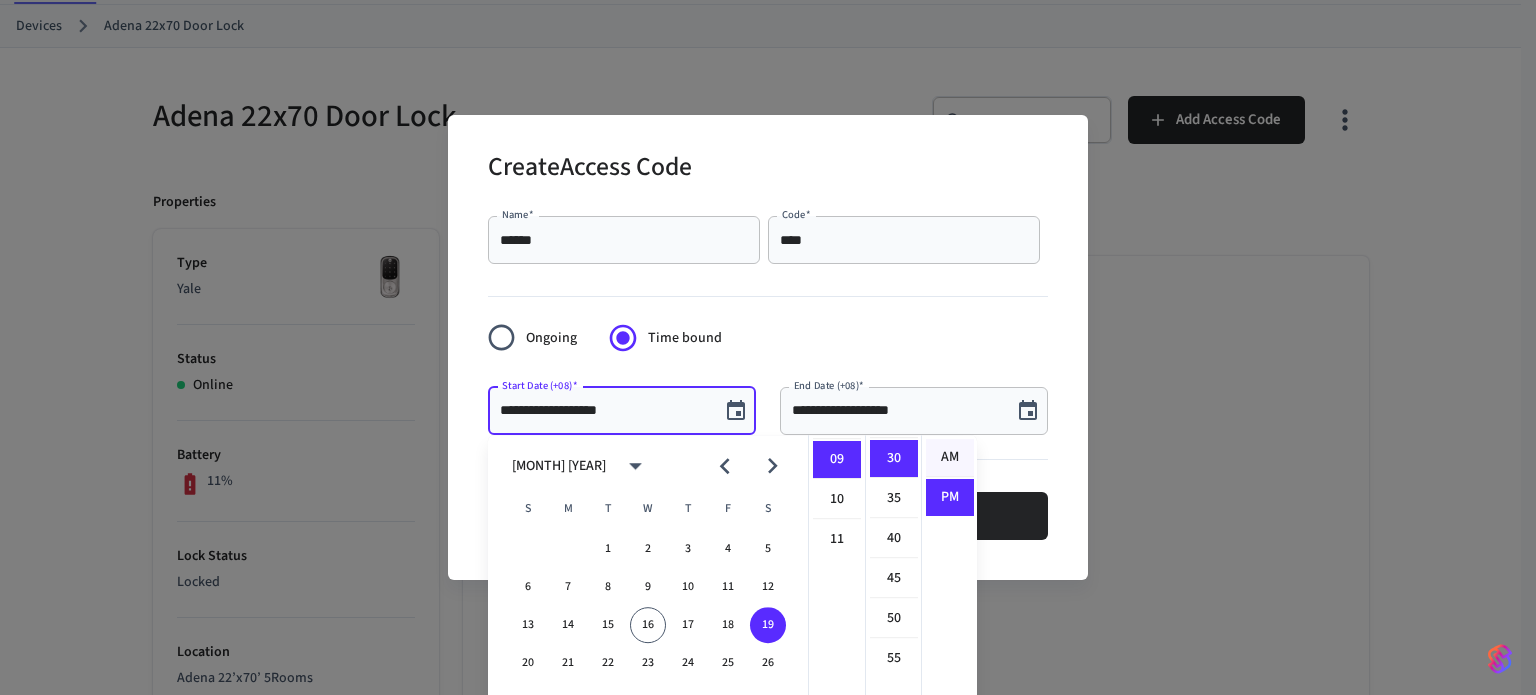 click on "AM" at bounding box center (950, 458) 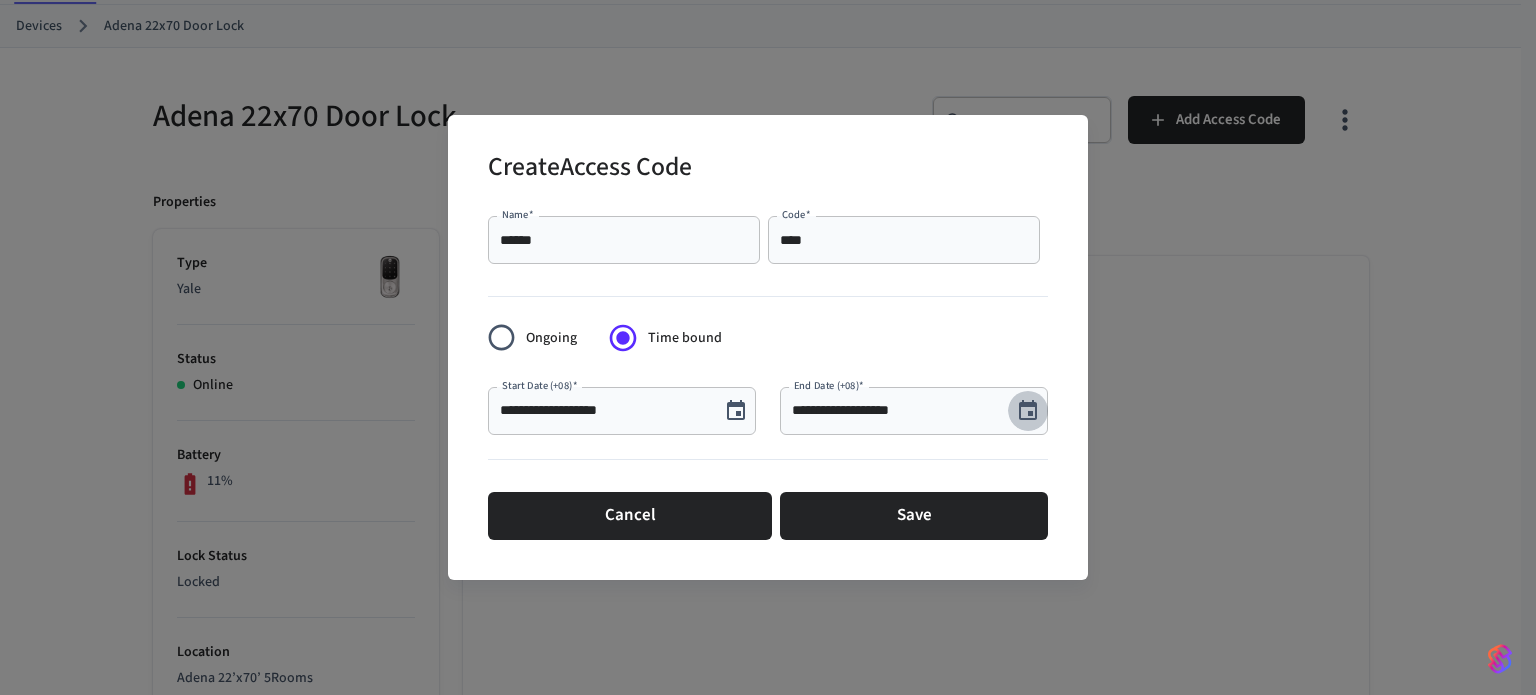 click 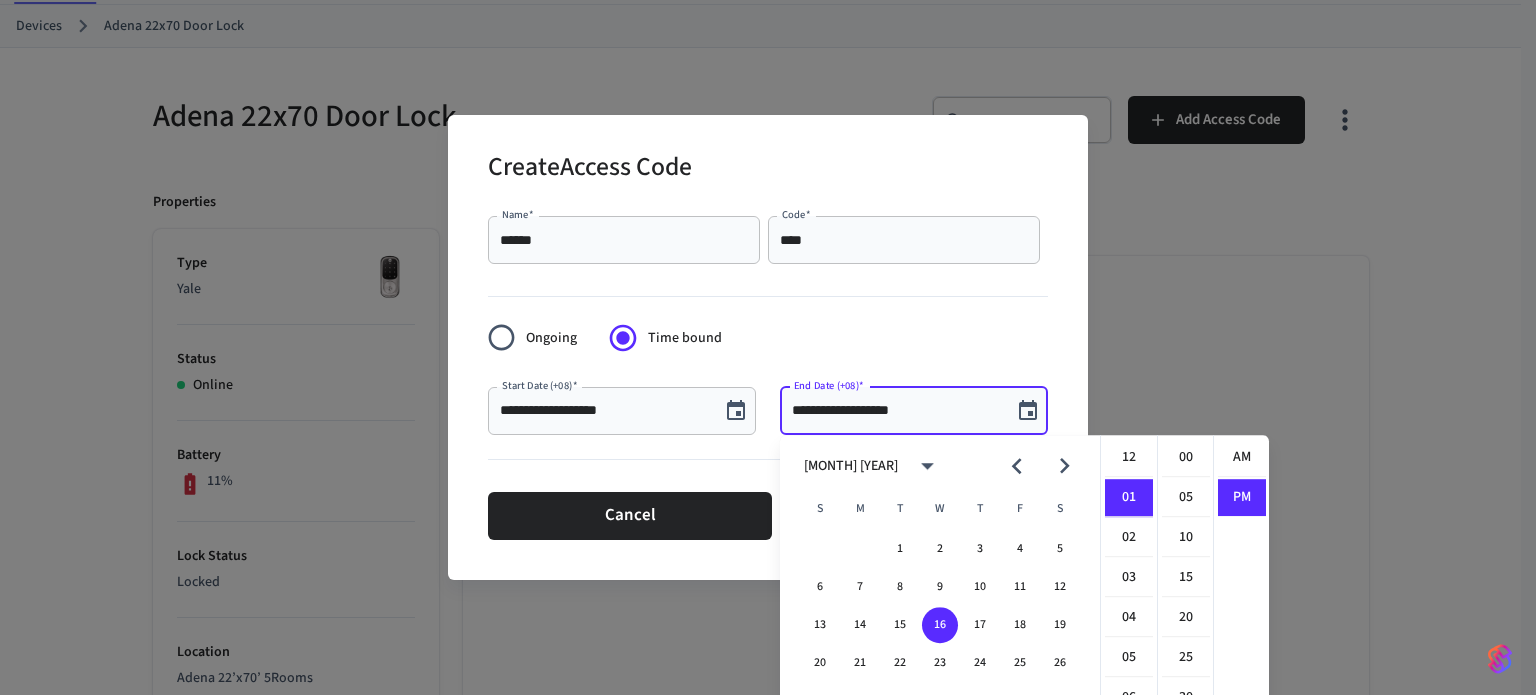 scroll, scrollTop: 40, scrollLeft: 0, axis: vertical 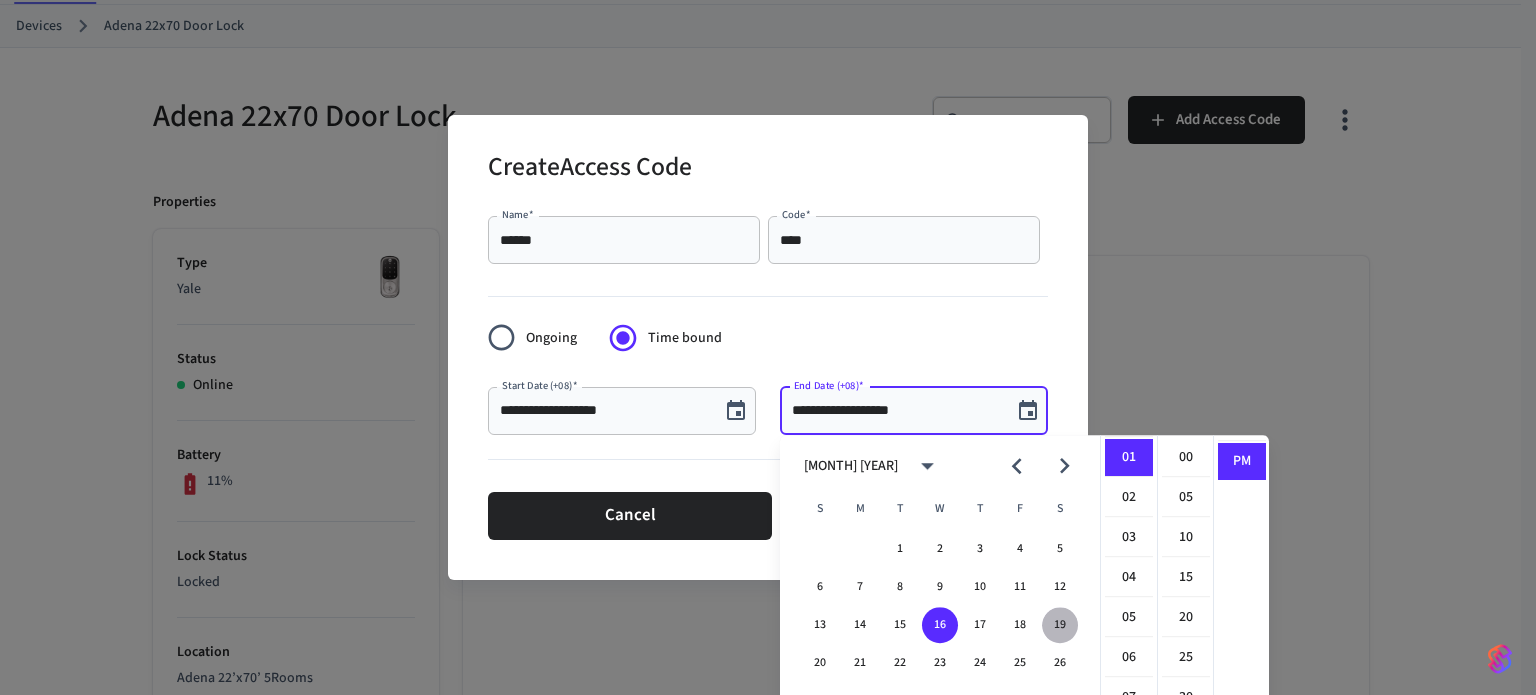 click on "19" at bounding box center [1060, 625] 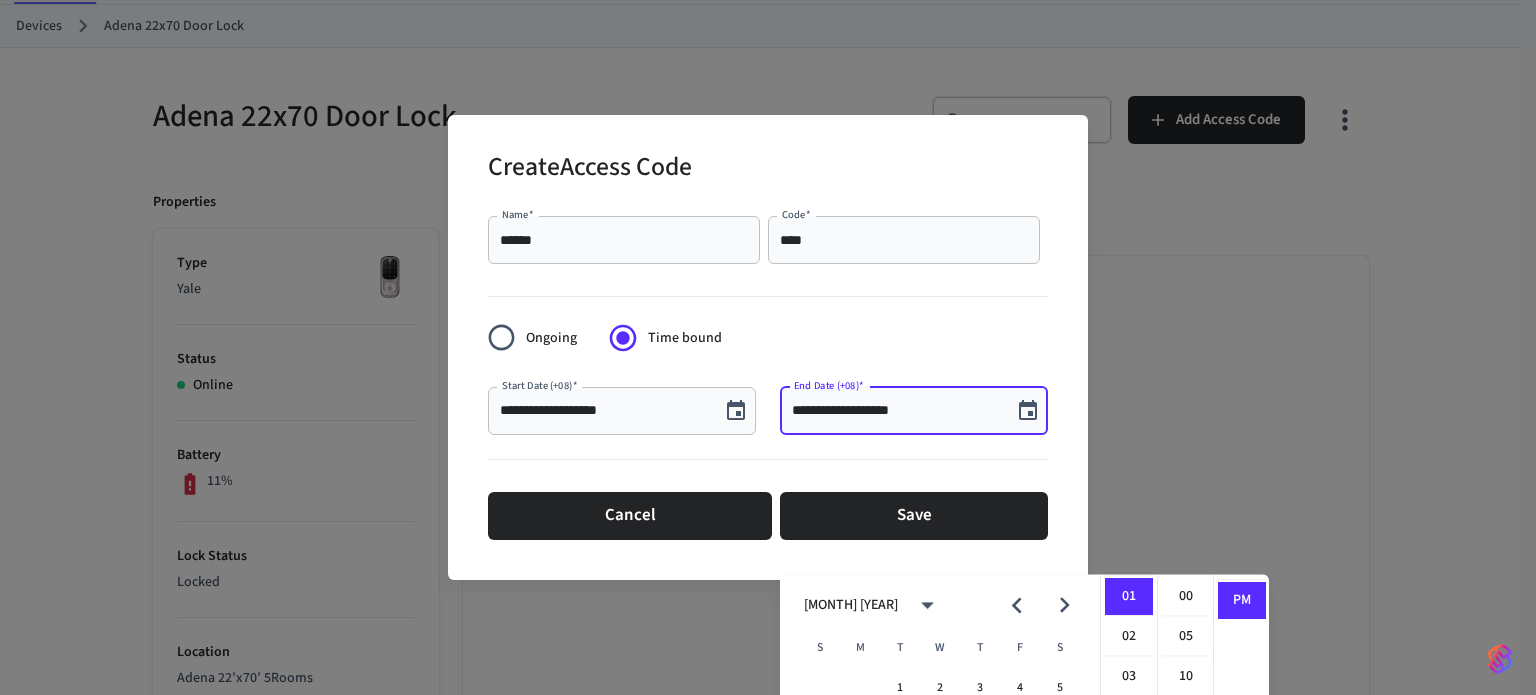 scroll, scrollTop: 239, scrollLeft: 0, axis: vertical 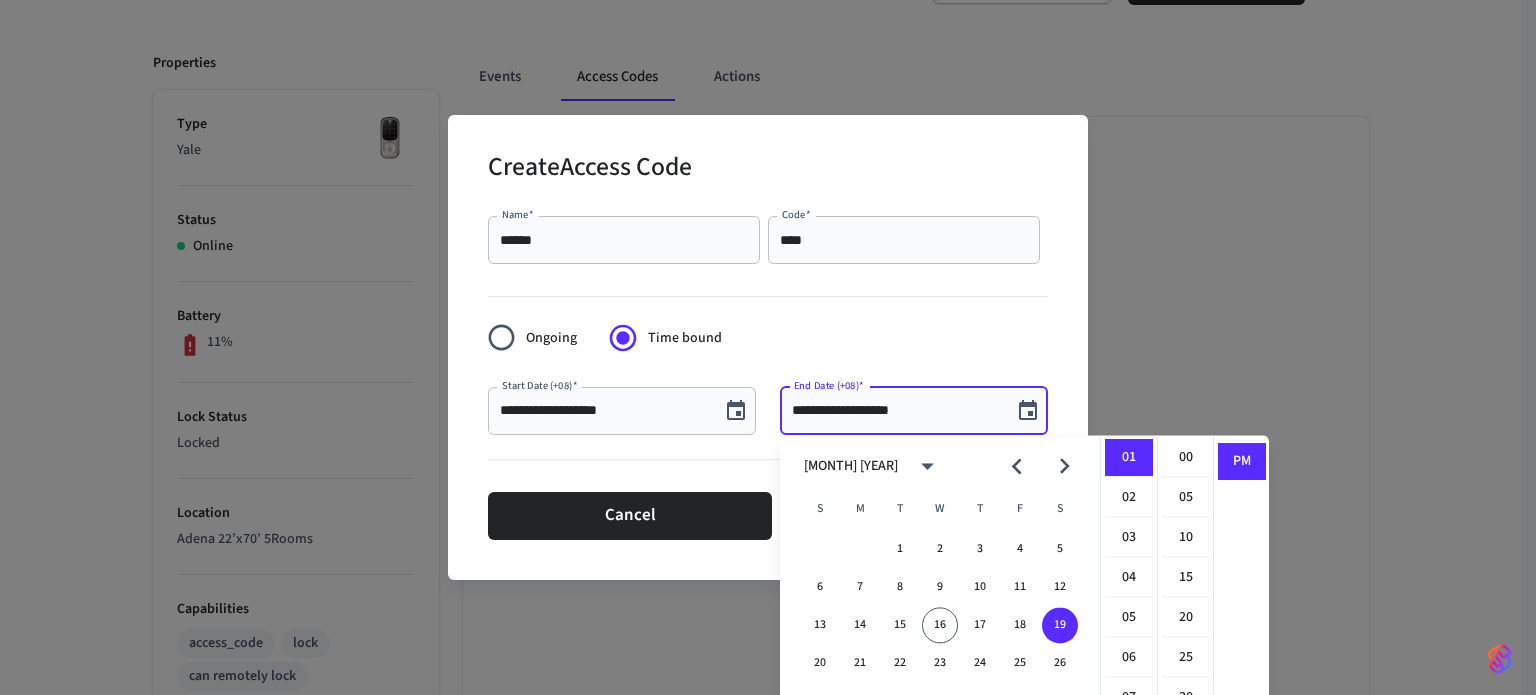 click on "**********" at bounding box center (768, 377) 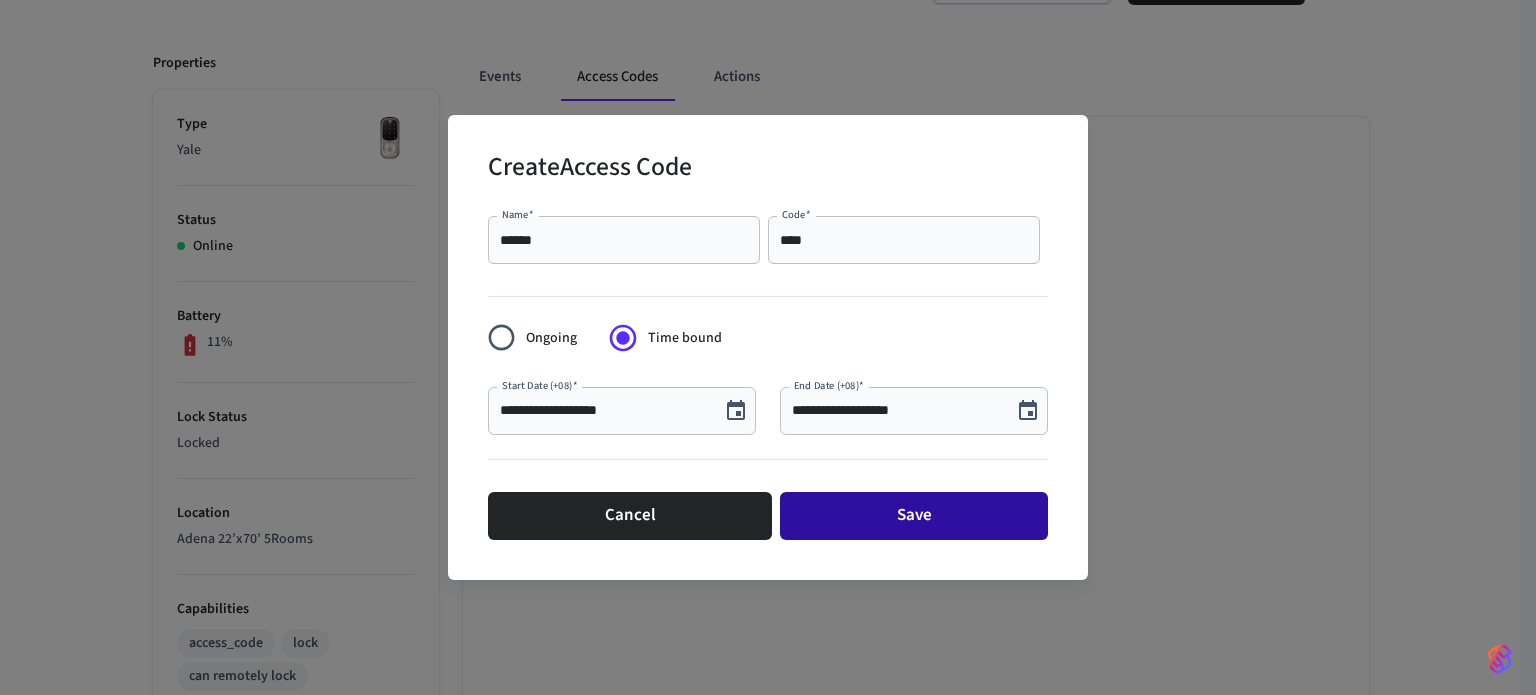 click on "Save" at bounding box center (914, 516) 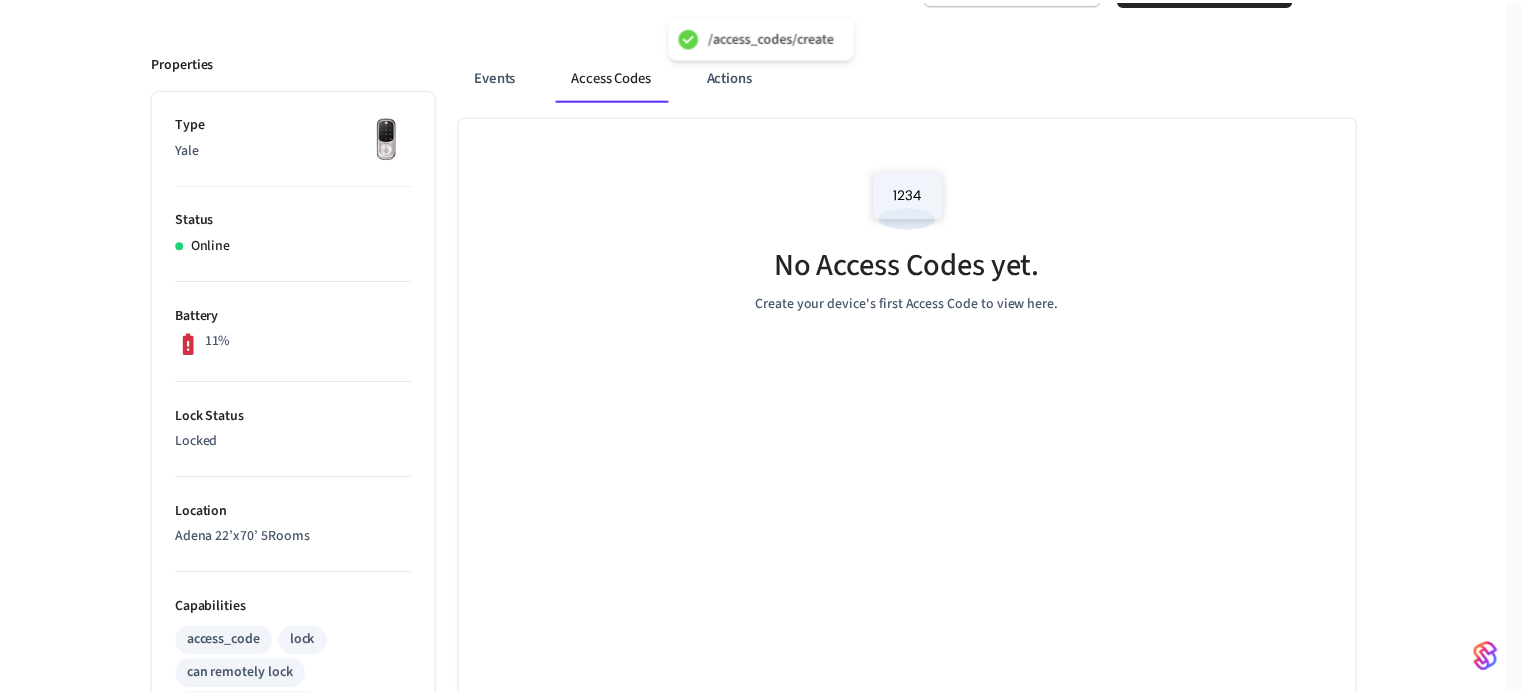 scroll, scrollTop: 195, scrollLeft: 0, axis: vertical 